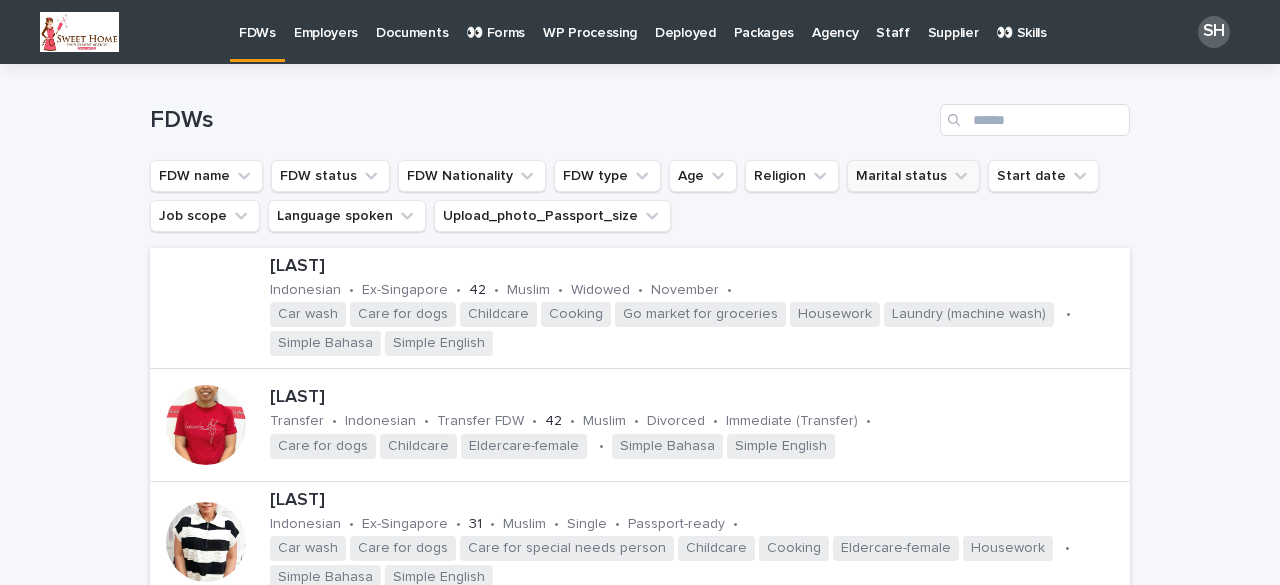 scroll, scrollTop: 0, scrollLeft: 0, axis: both 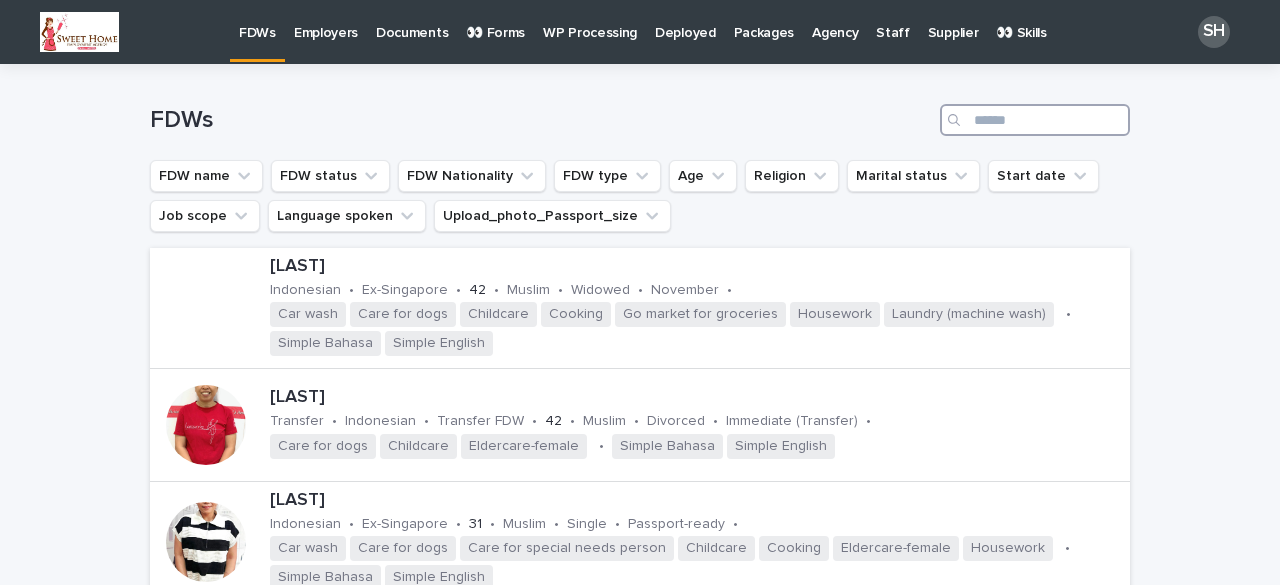 click at bounding box center [1035, 120] 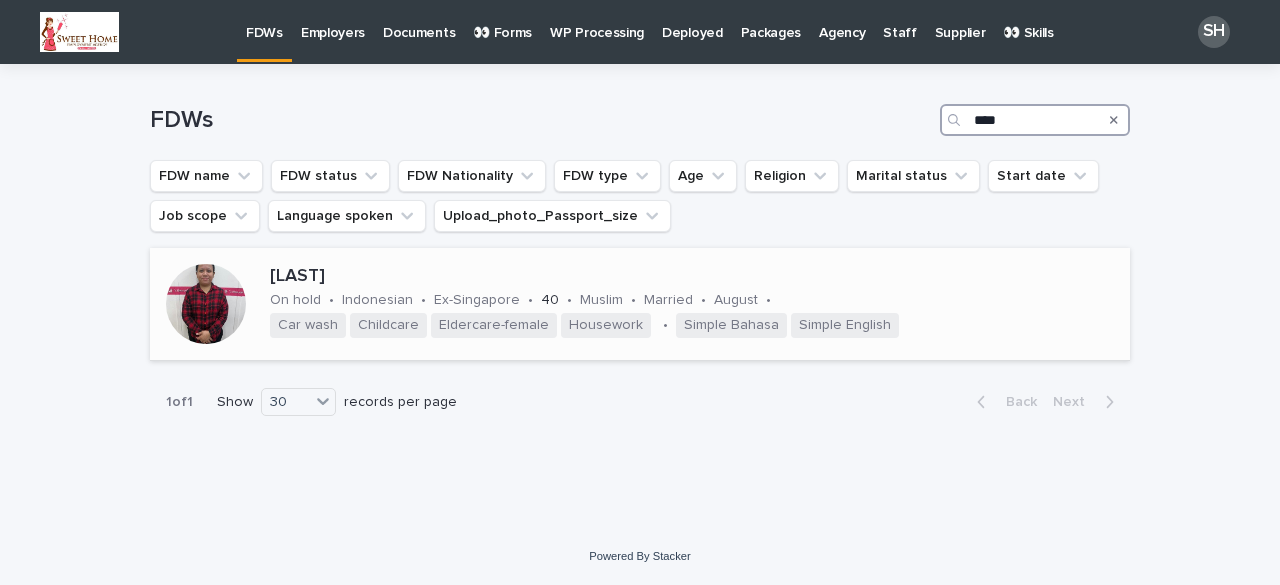 type on "****" 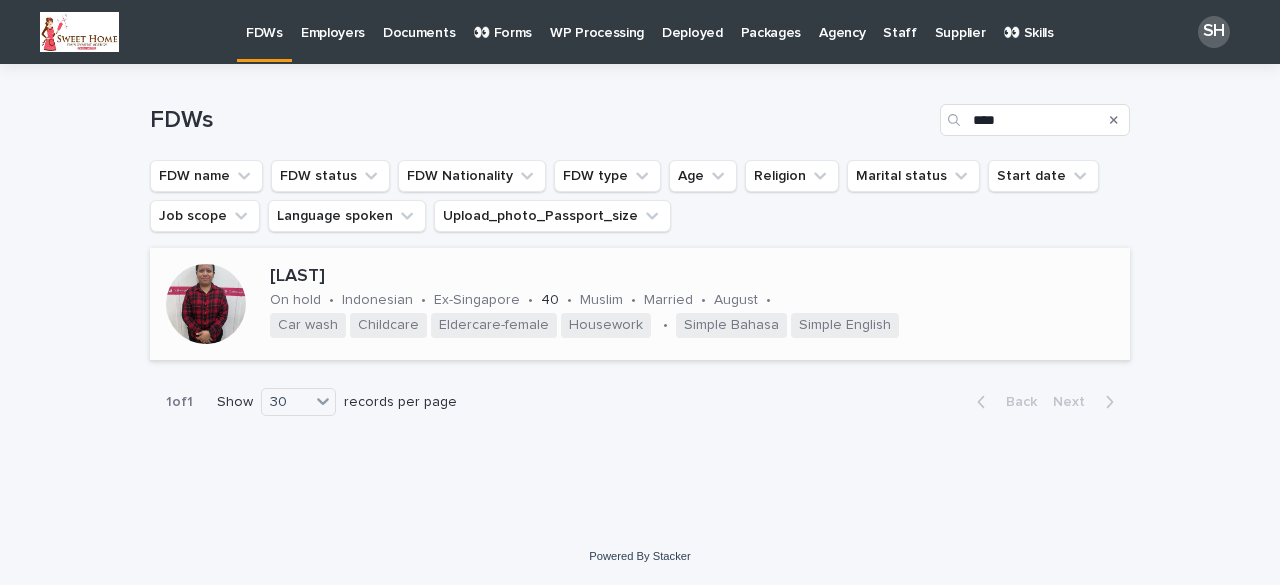 click at bounding box center [206, 304] 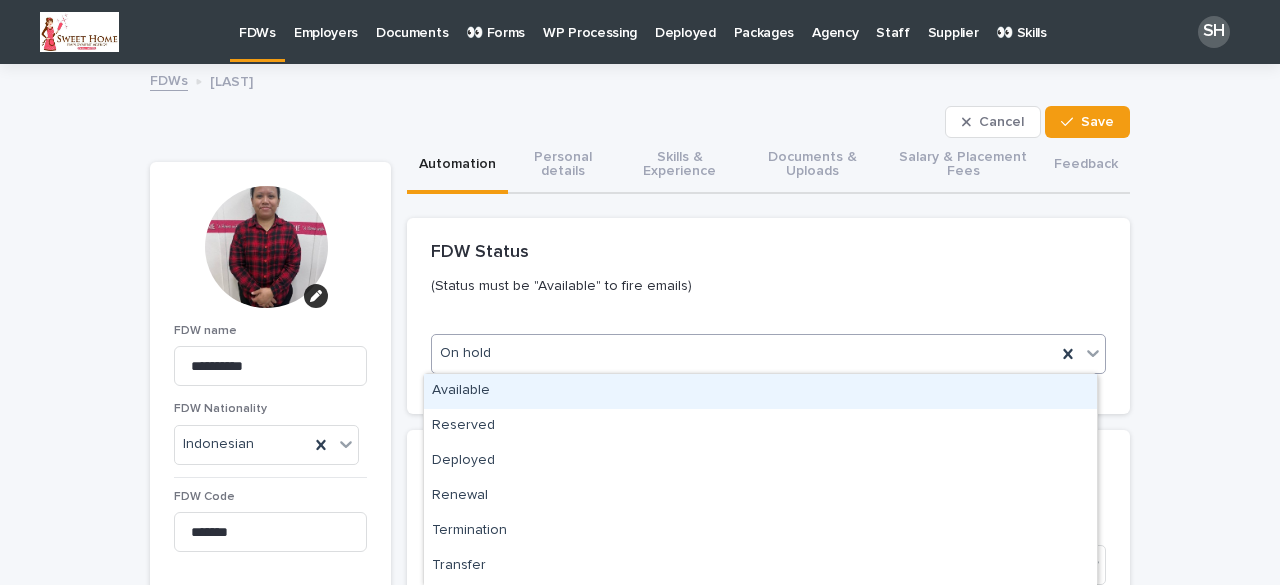 click on "On hold" at bounding box center (744, 353) 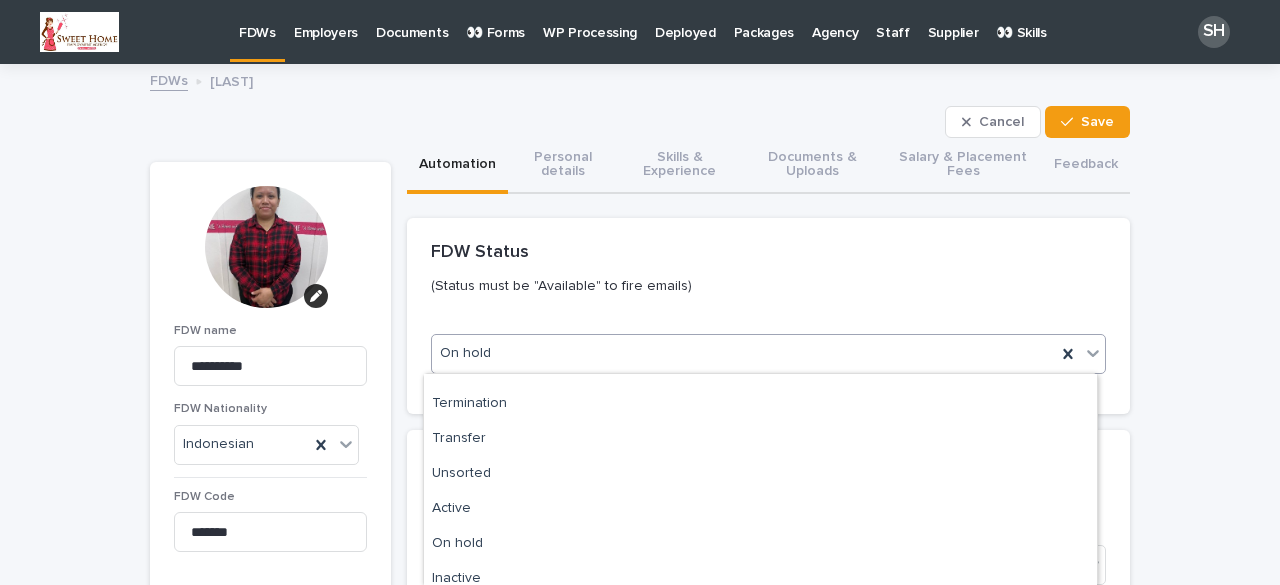 scroll, scrollTop: 200, scrollLeft: 0, axis: vertical 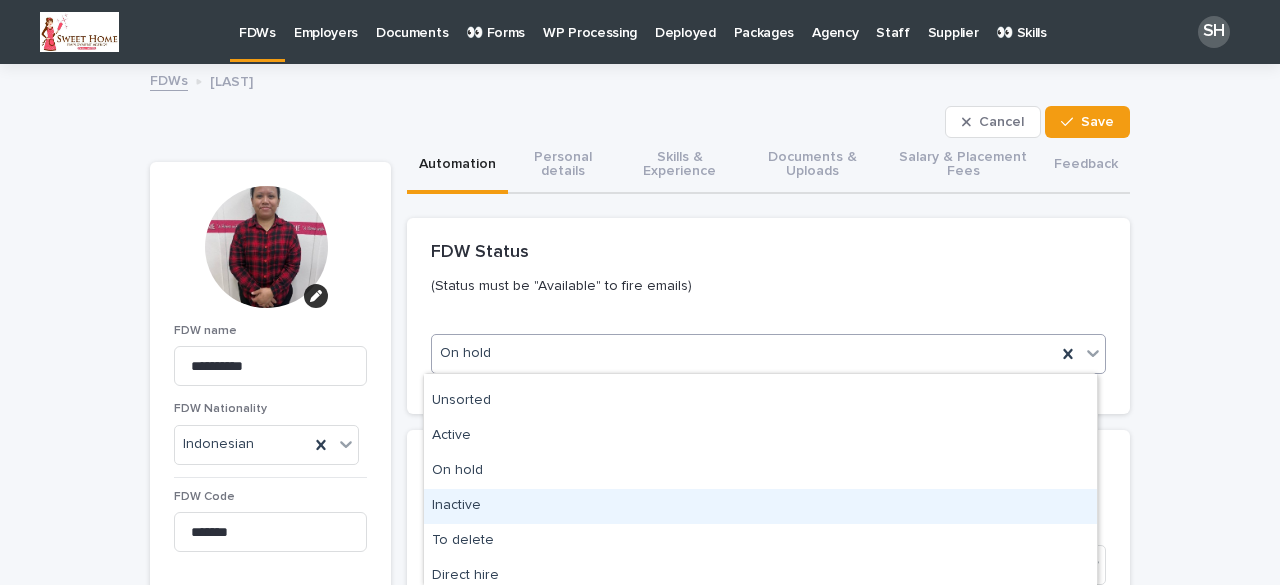 click on "Inactive" at bounding box center (760, 506) 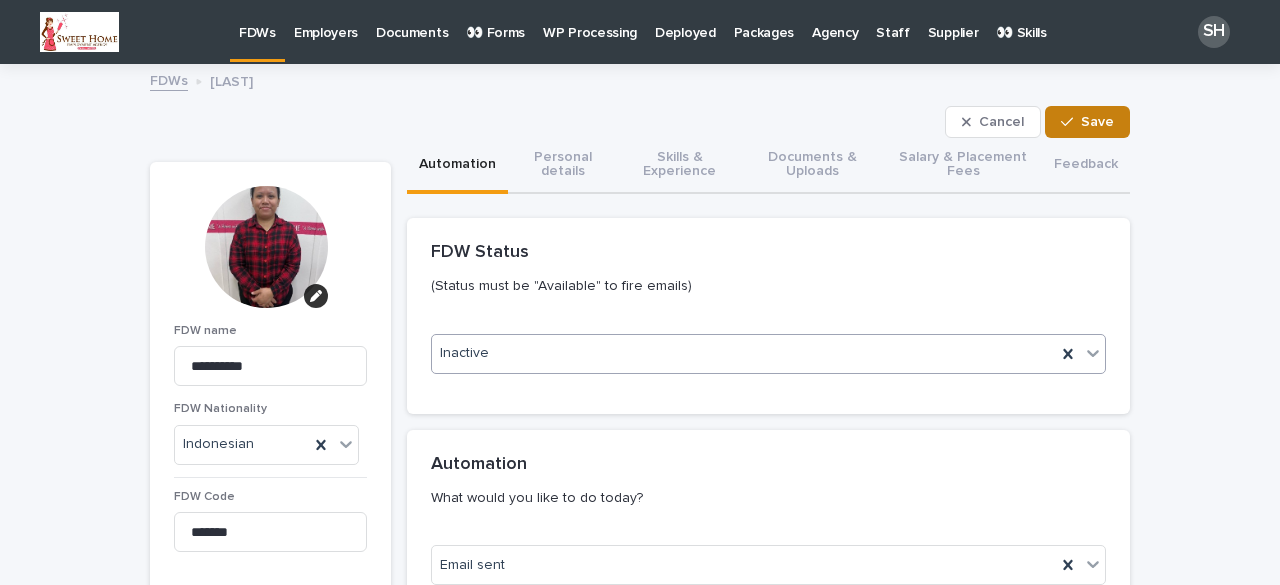 click at bounding box center [1071, 122] 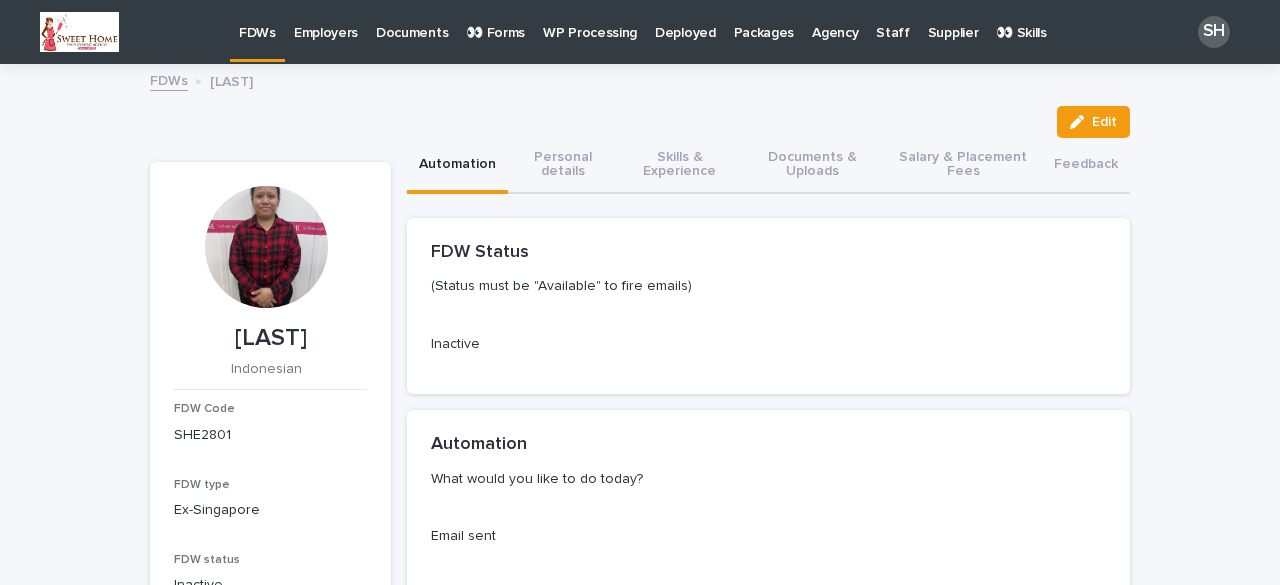 click on "FDWs" at bounding box center [257, 21] 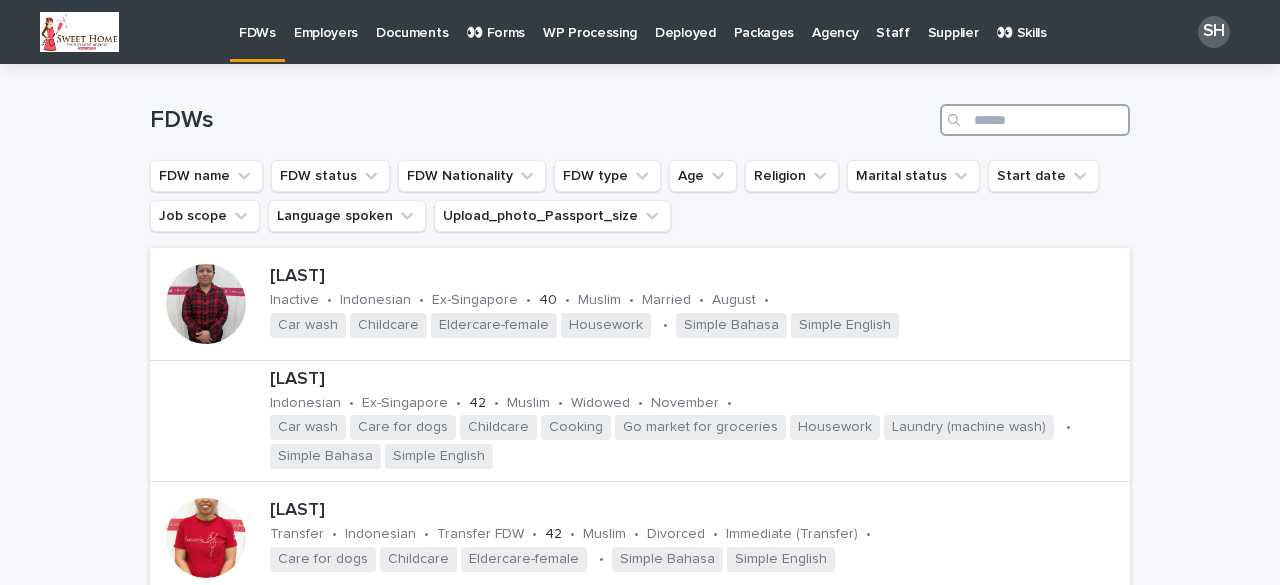 click at bounding box center (1035, 120) 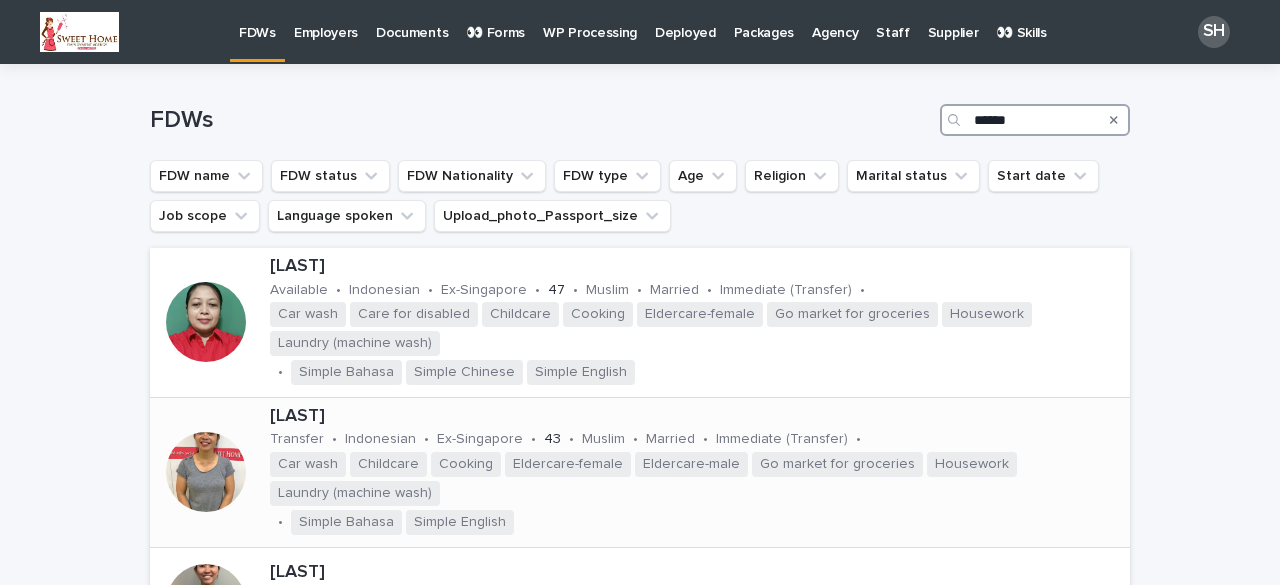 type on "******" 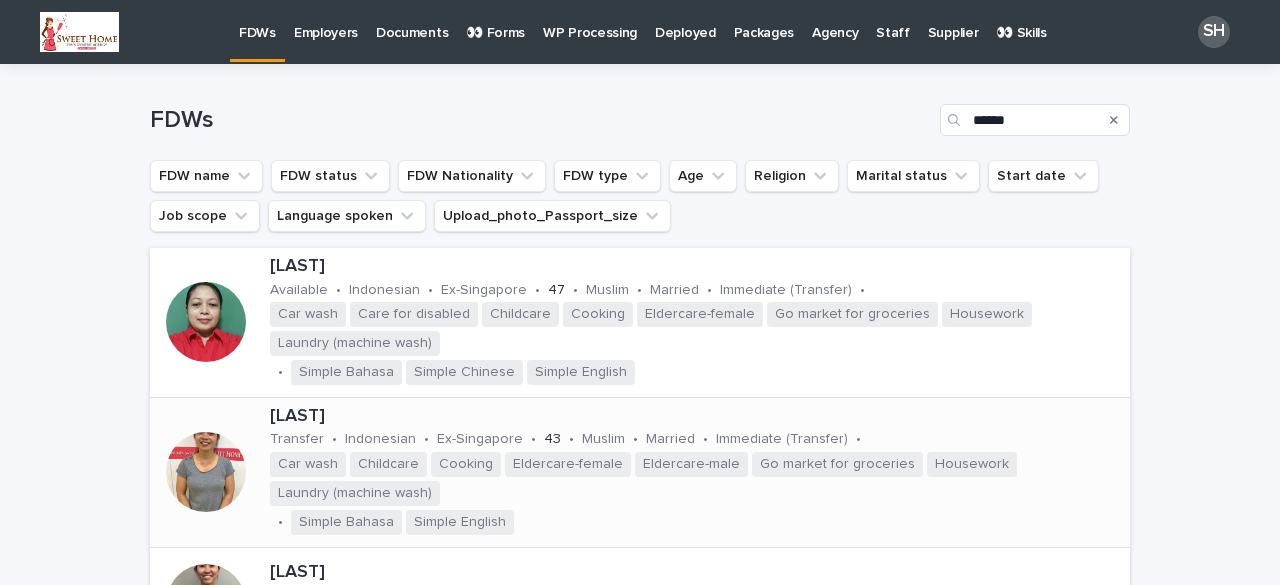 click at bounding box center [206, 472] 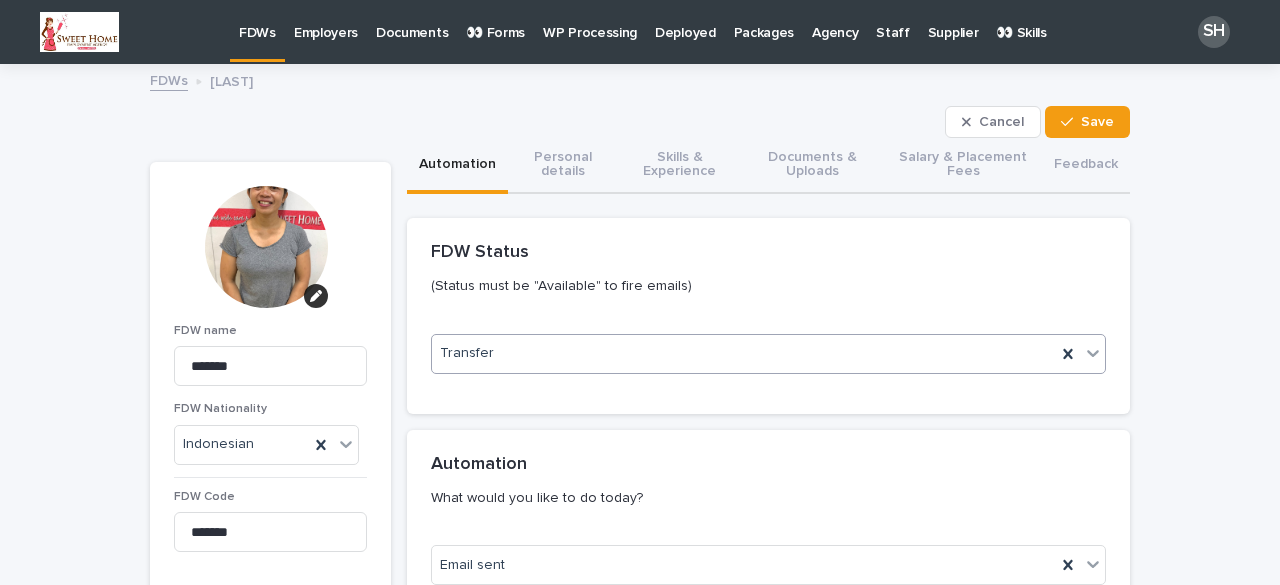 click on "Transfer" at bounding box center [744, 353] 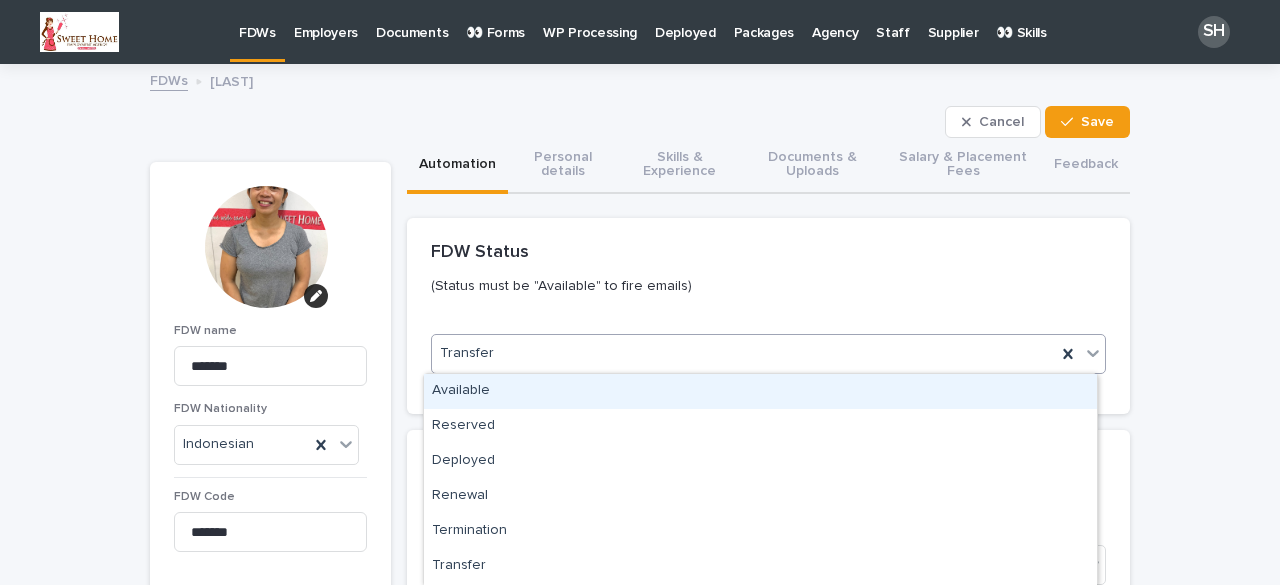 scroll, scrollTop: 200, scrollLeft: 0, axis: vertical 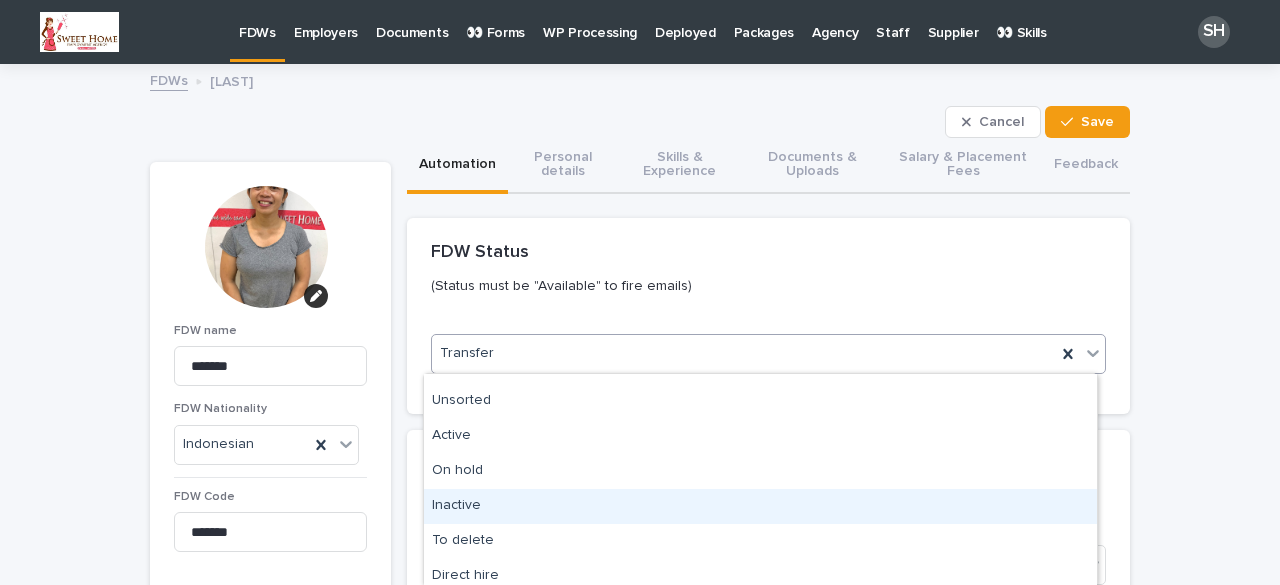 click on "Inactive" at bounding box center (760, 506) 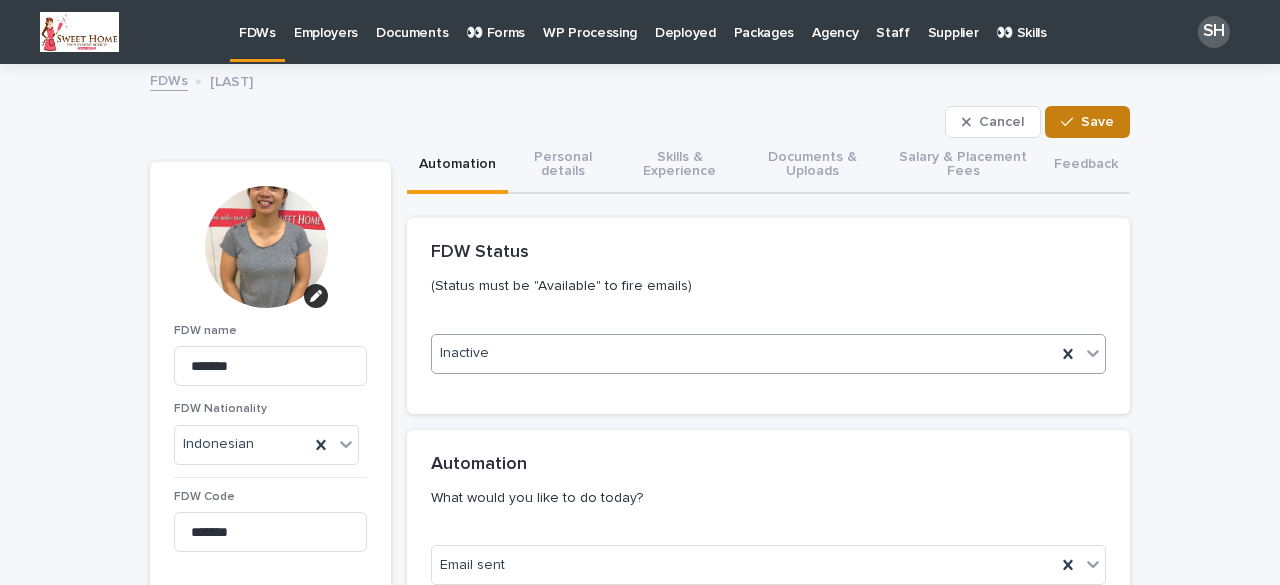 click on "Save" at bounding box center [1087, 122] 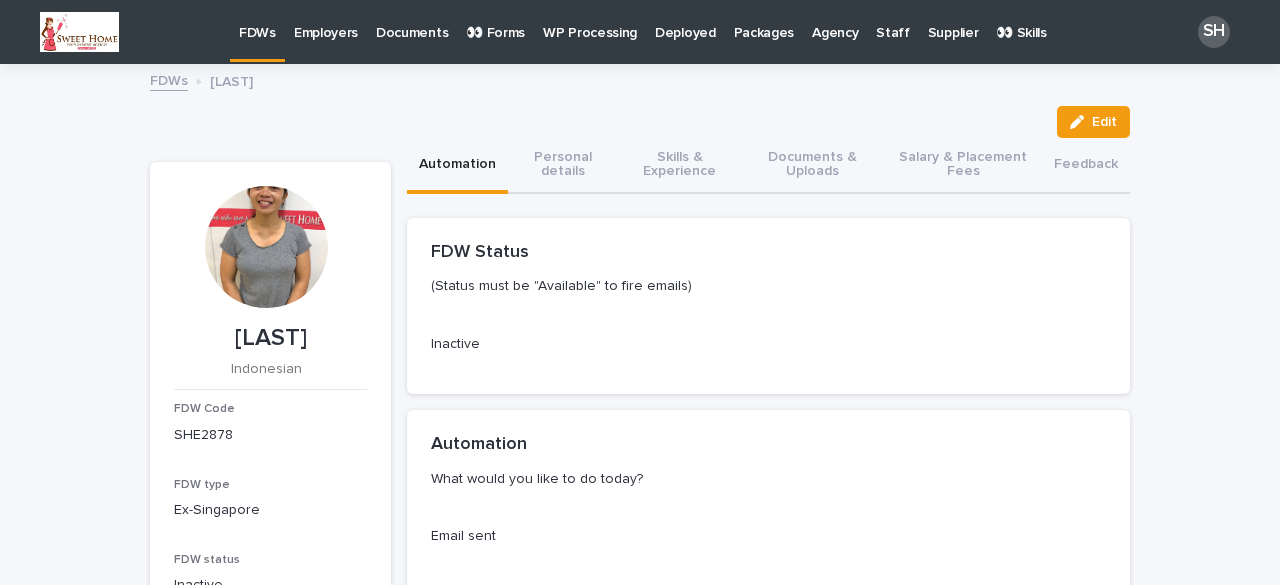 click on "FDWs" at bounding box center [257, 29] 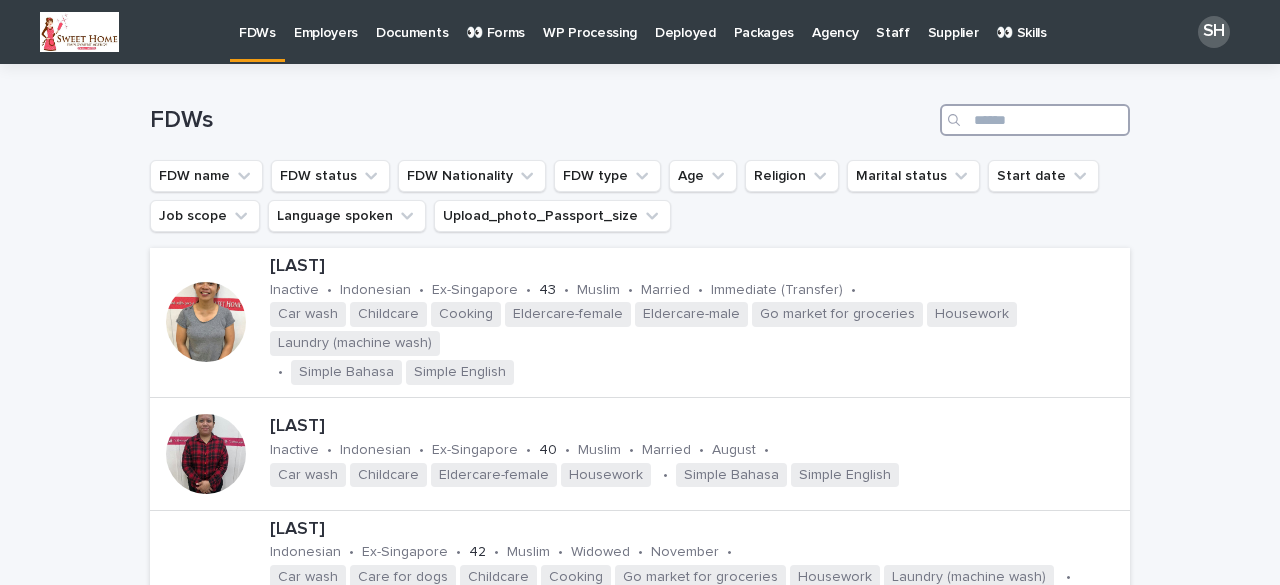 drag, startPoint x: 1021, startPoint y: 129, endPoint x: 1004, endPoint y: 98, distance: 35.35534 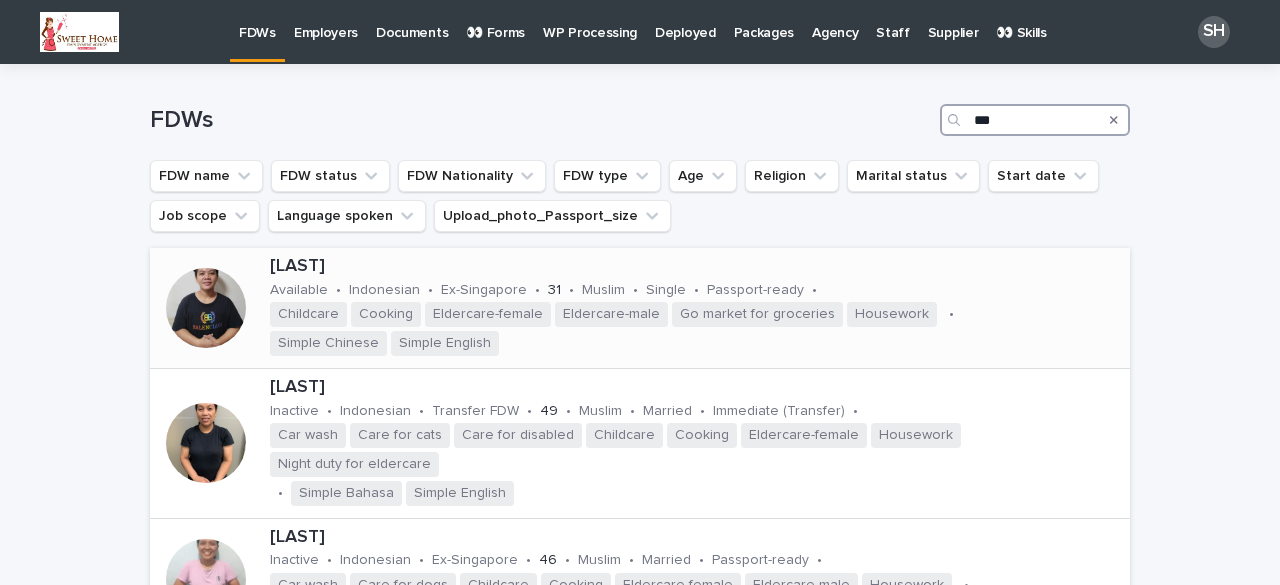 type on "***" 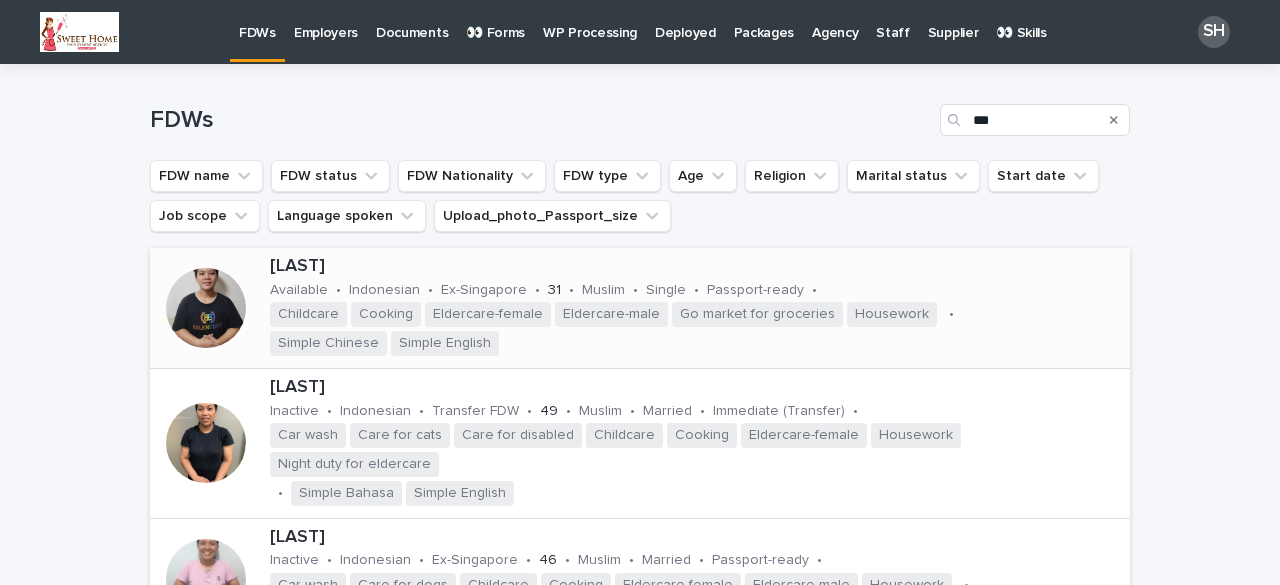 click at bounding box center (206, 308) 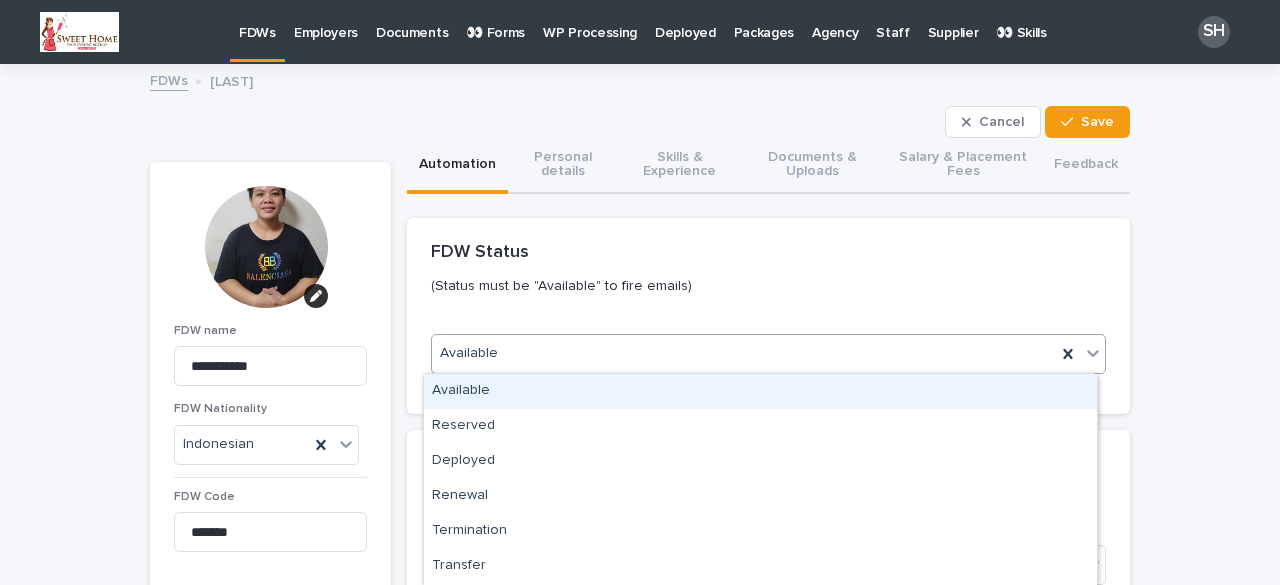 click on "Available" at bounding box center (744, 353) 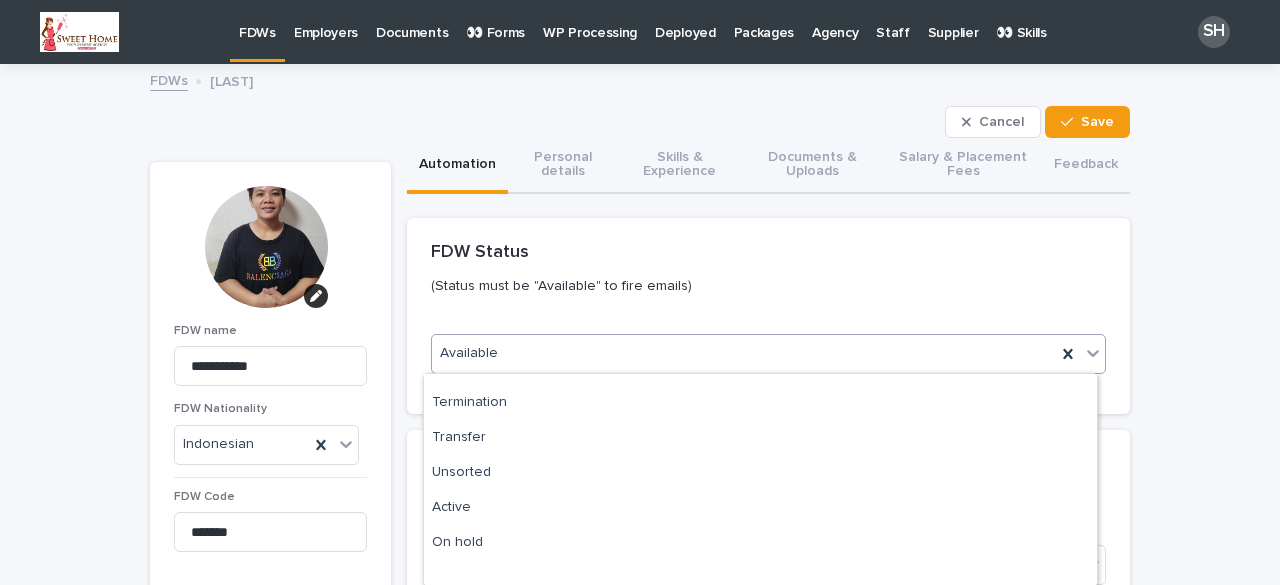 scroll, scrollTop: 207, scrollLeft: 0, axis: vertical 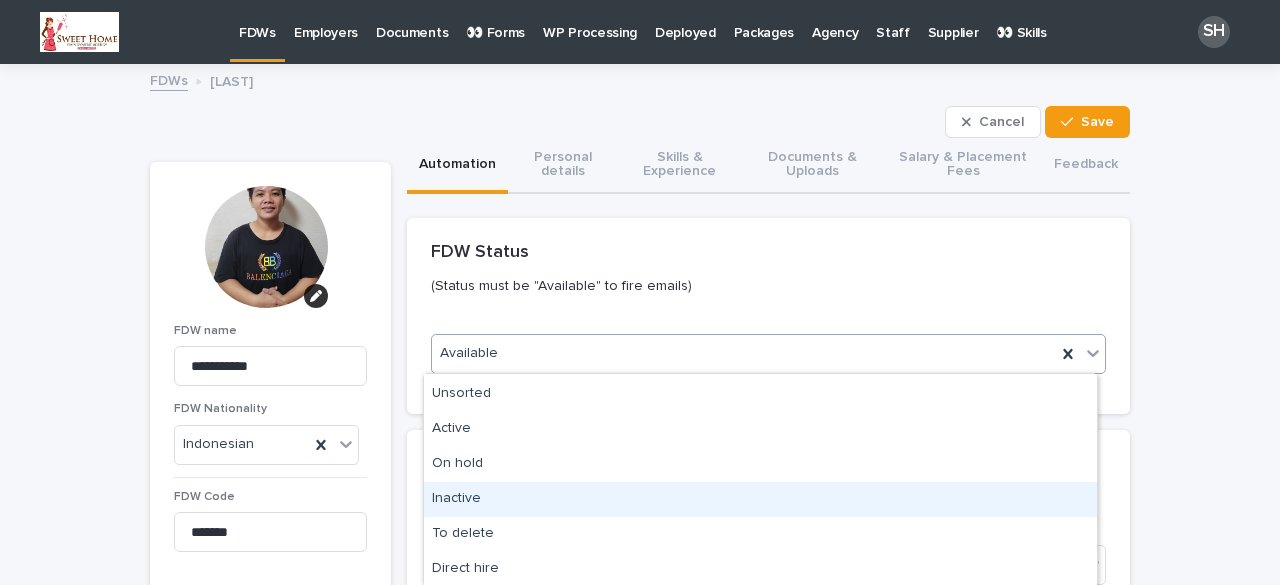 click on "Inactive" at bounding box center [760, 499] 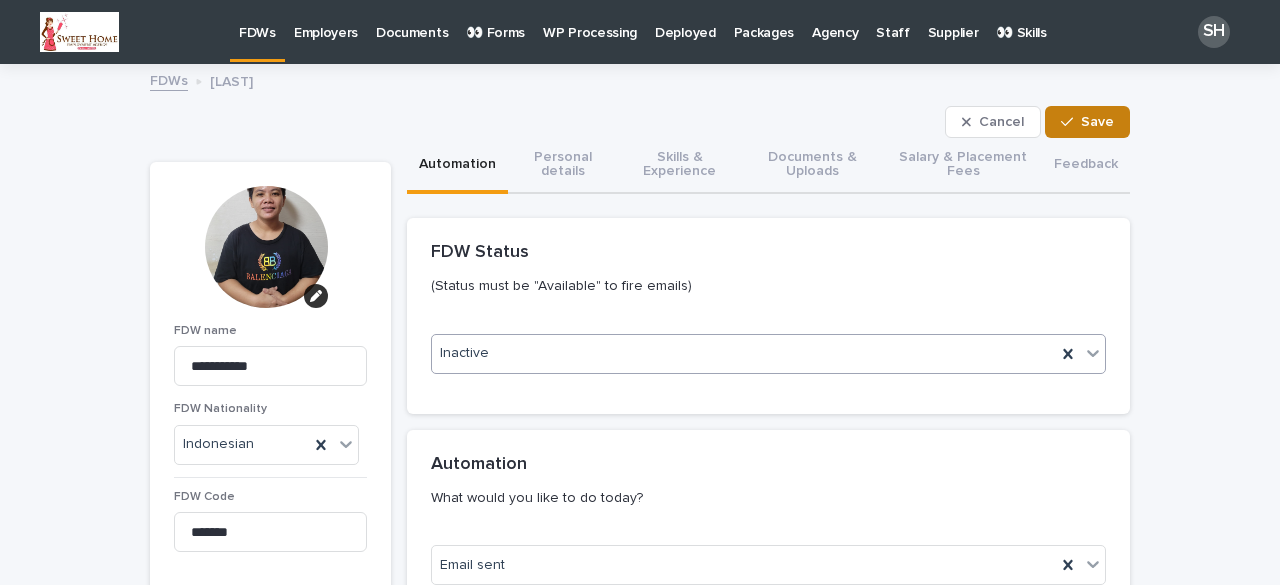 click on "Save" at bounding box center (1097, 122) 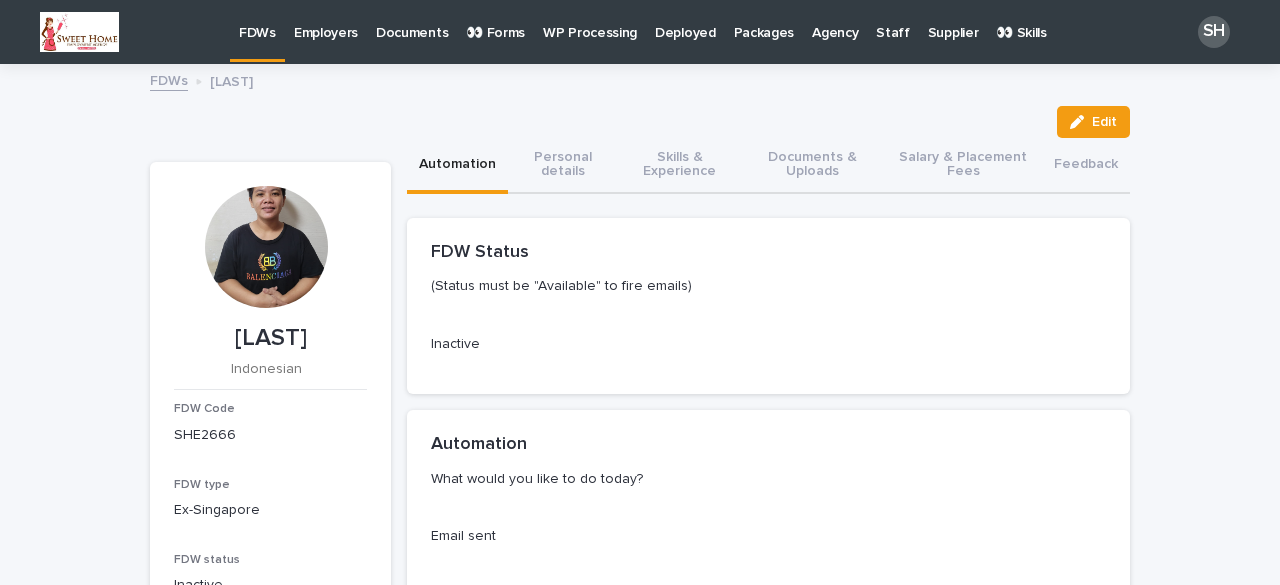 click on "FDWs" at bounding box center [257, 21] 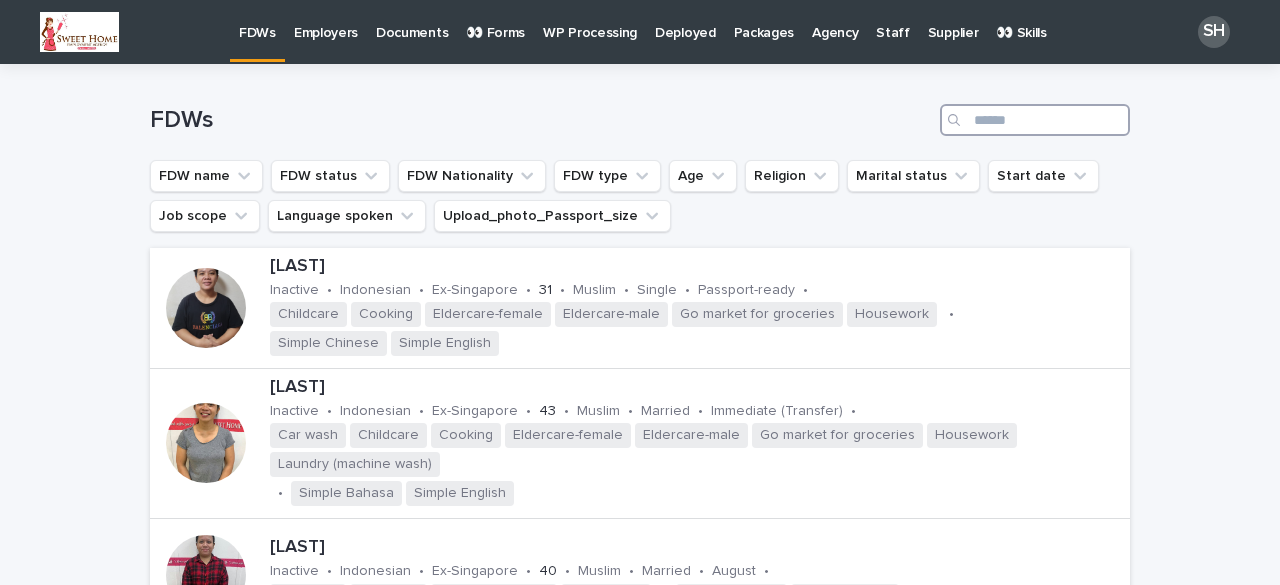 click at bounding box center [1035, 120] 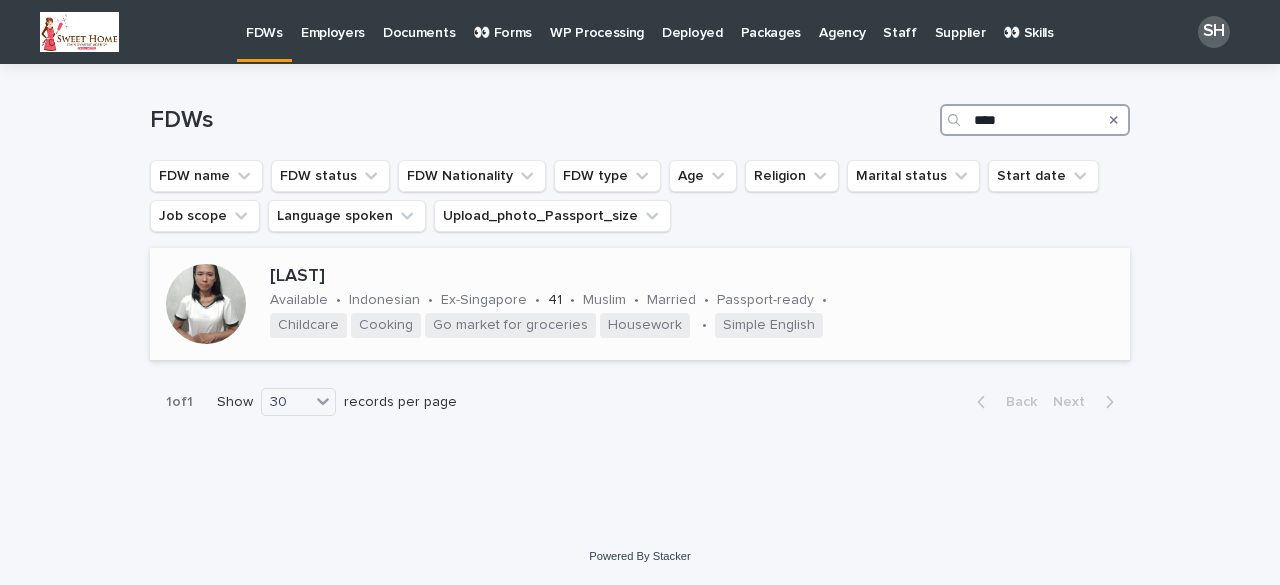 type on "****" 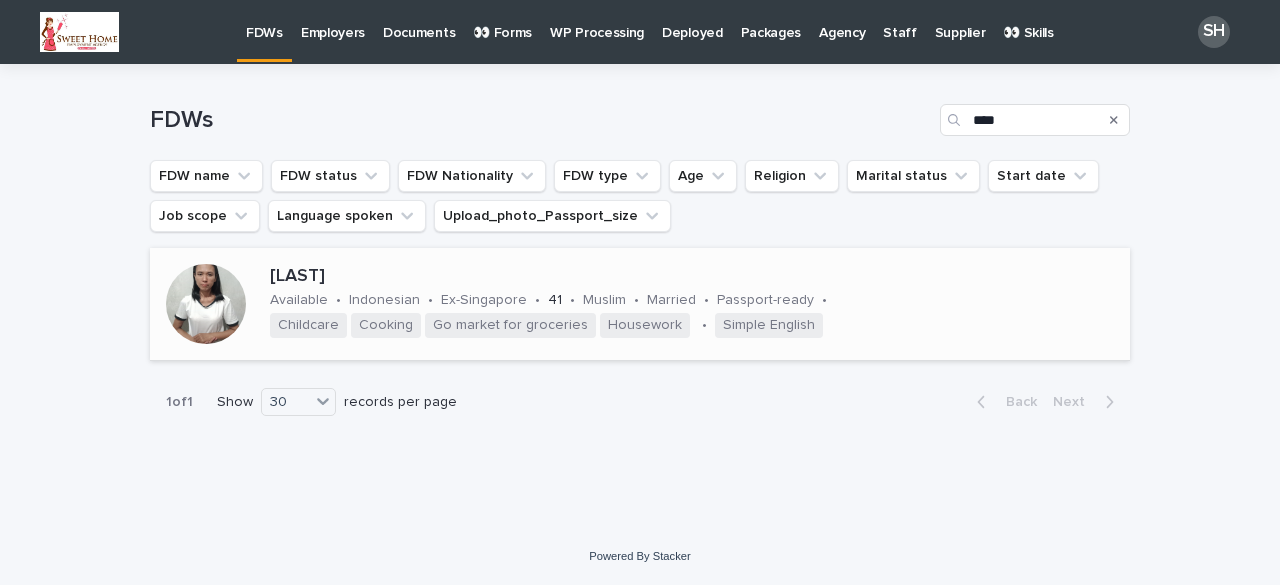 click at bounding box center [206, 304] 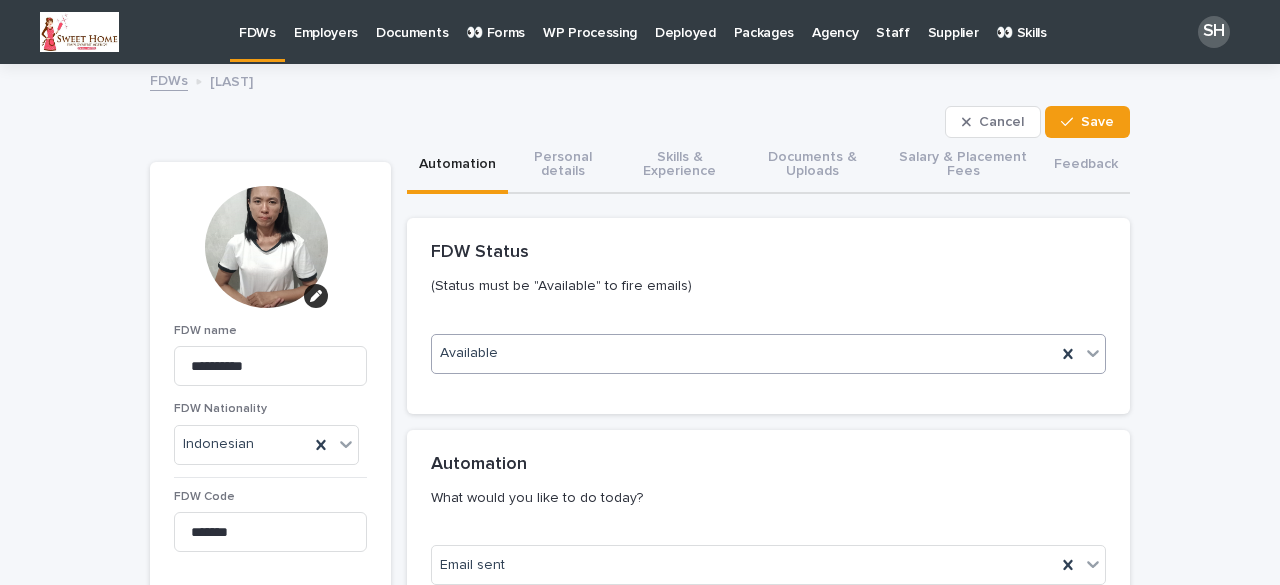 click on "Available" at bounding box center (744, 353) 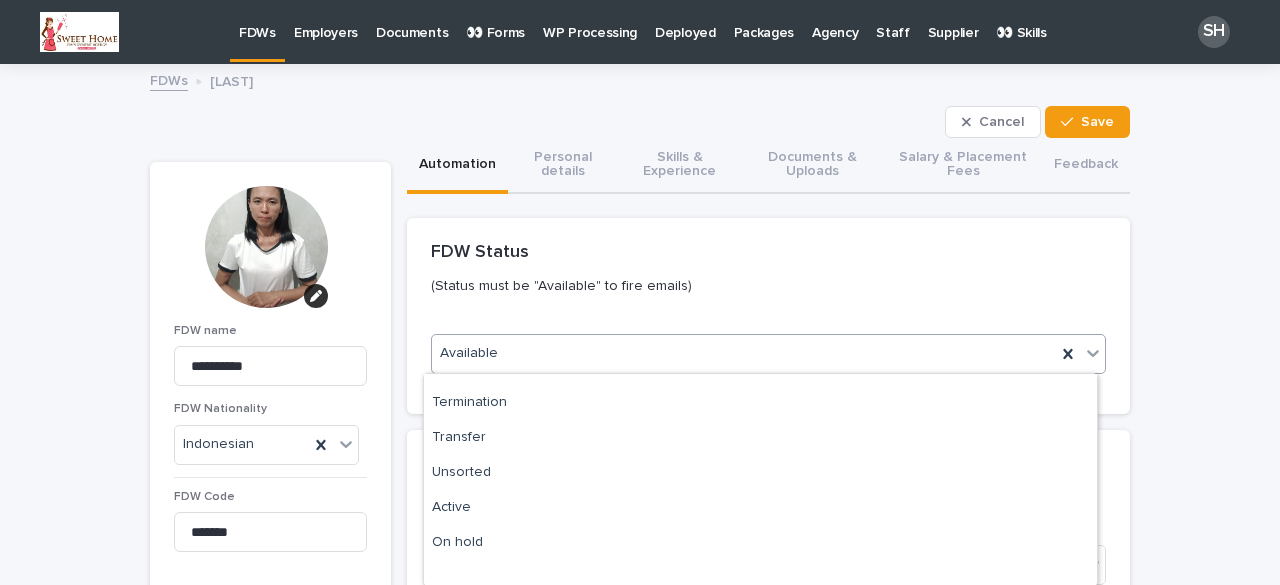 scroll, scrollTop: 200, scrollLeft: 0, axis: vertical 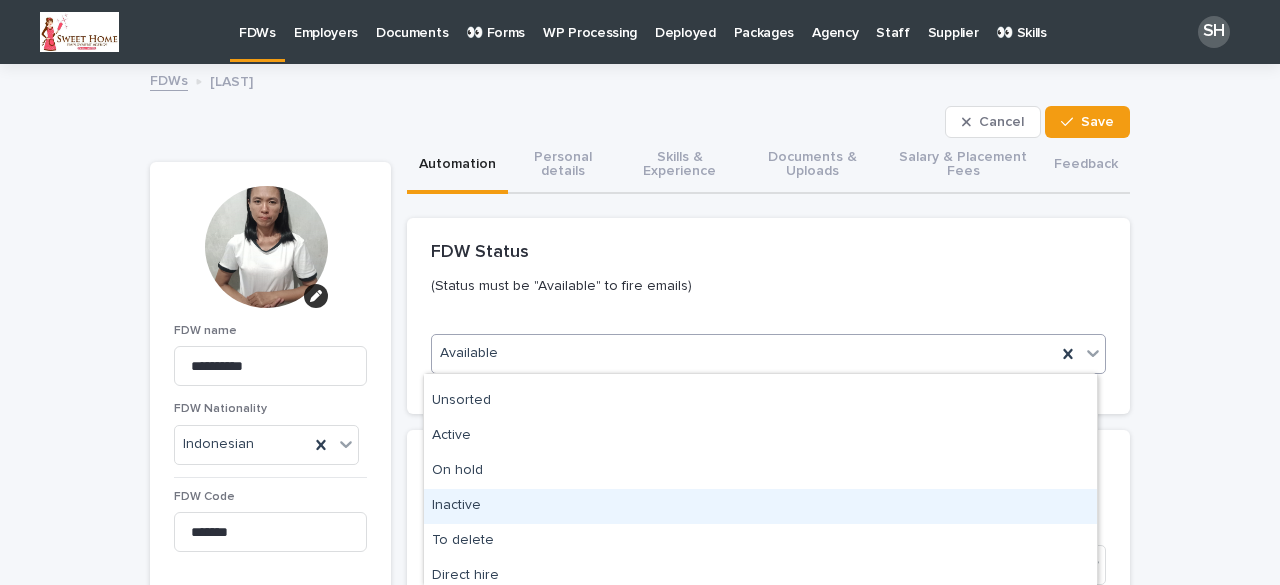 click on "Inactive" at bounding box center (760, 506) 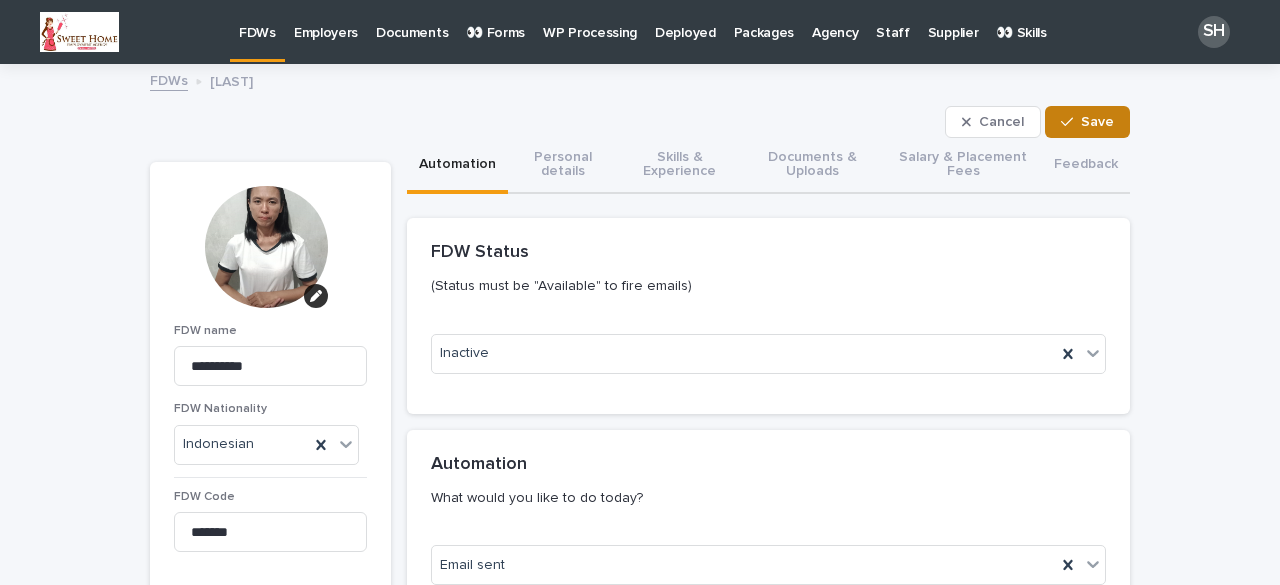 click on "Save" at bounding box center [1087, 122] 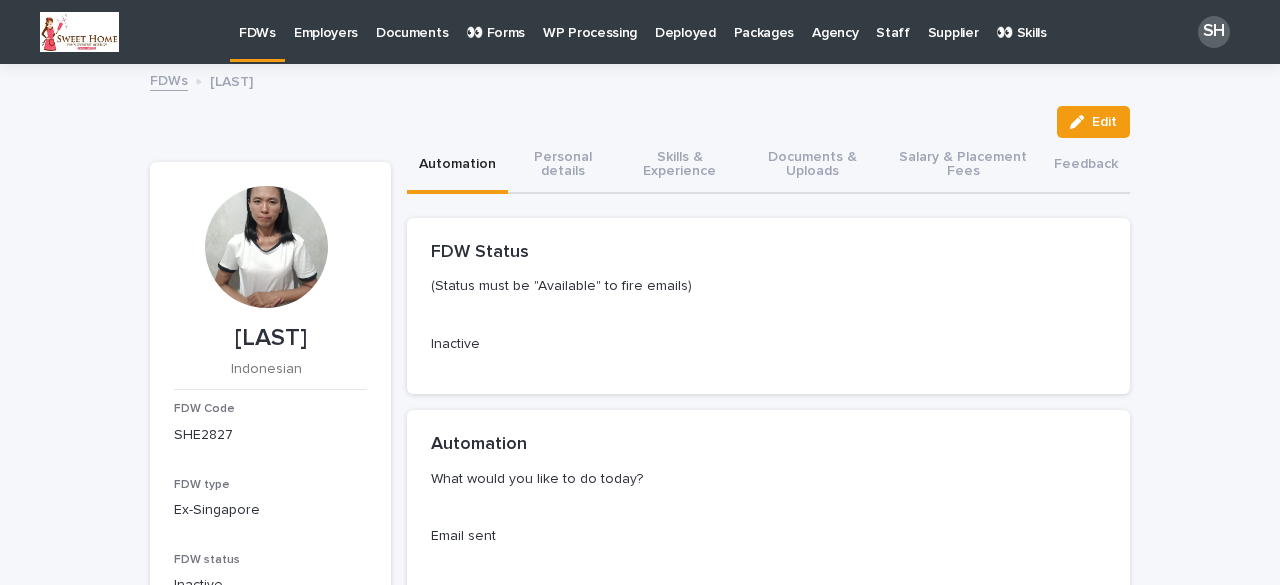click on "FDWs" at bounding box center [257, 21] 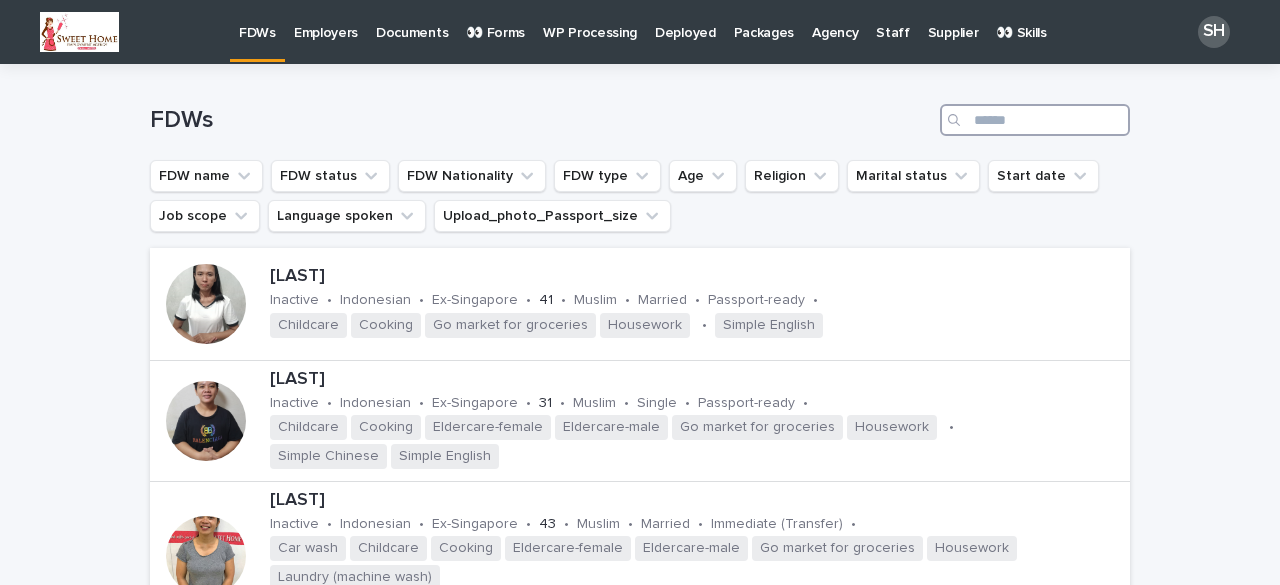 click at bounding box center [1035, 120] 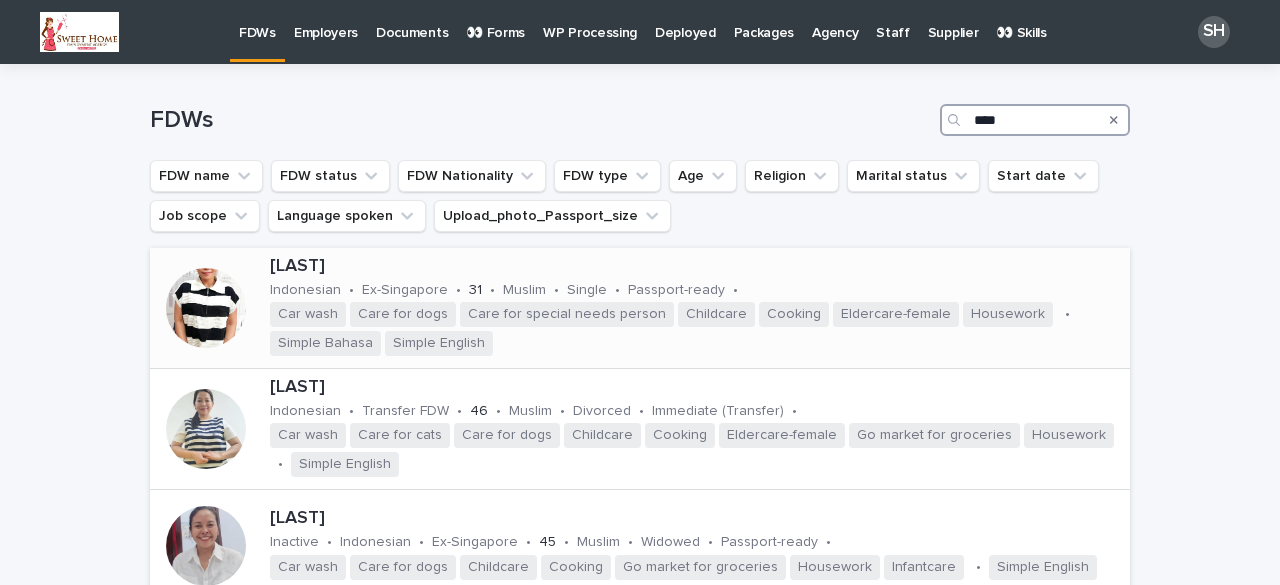 type on "****" 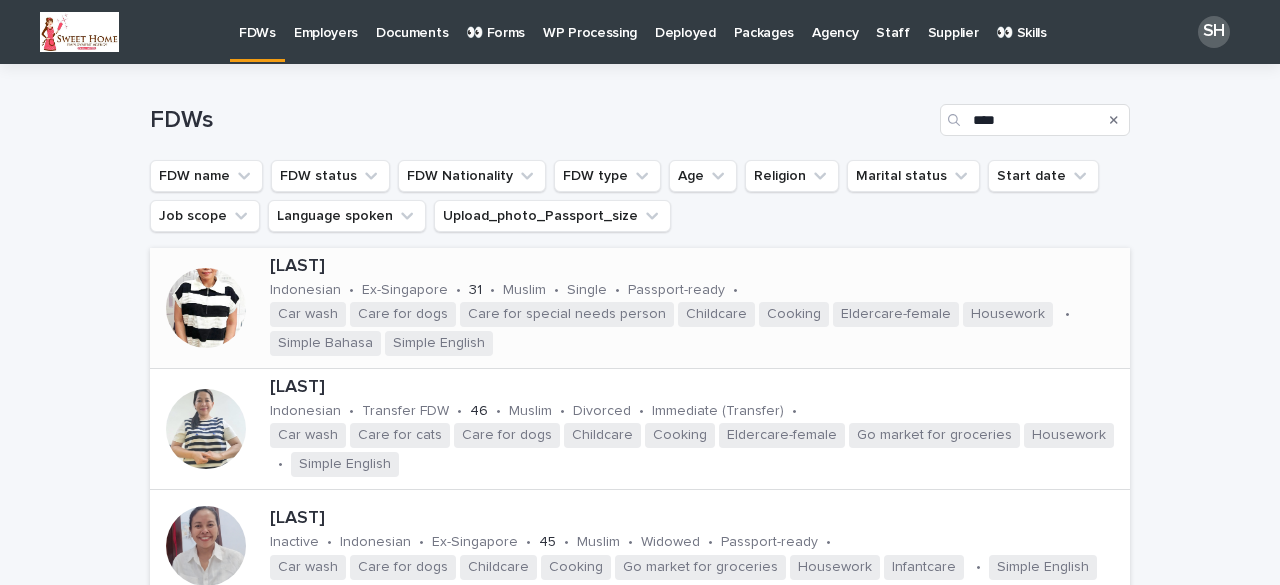 click at bounding box center (206, 308) 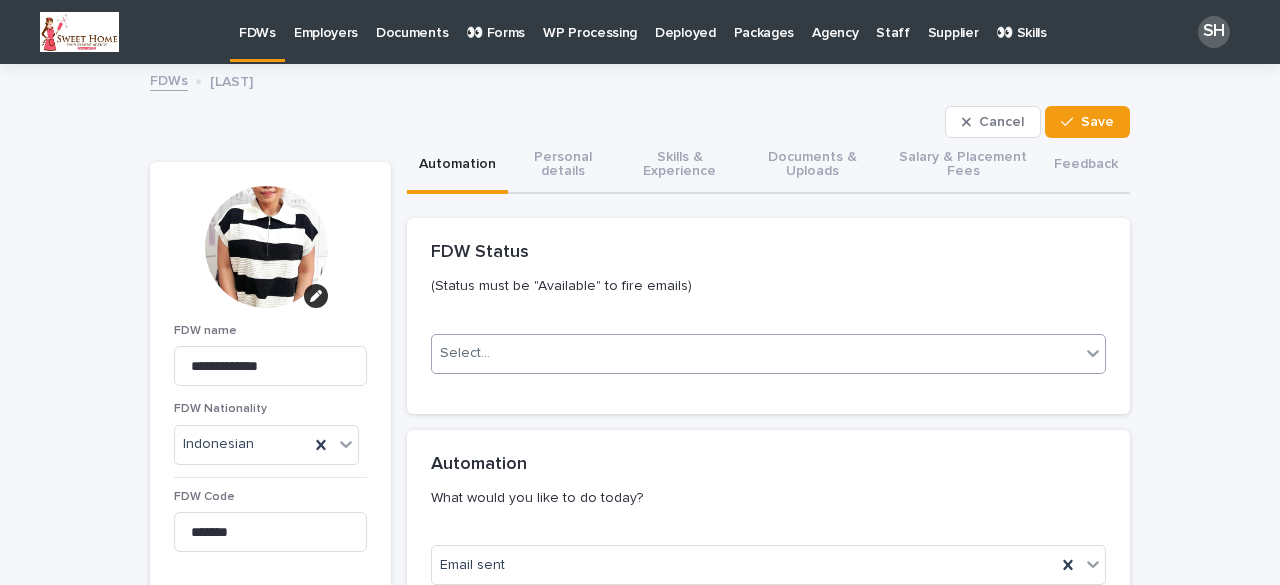 click on "Select..." at bounding box center (756, 353) 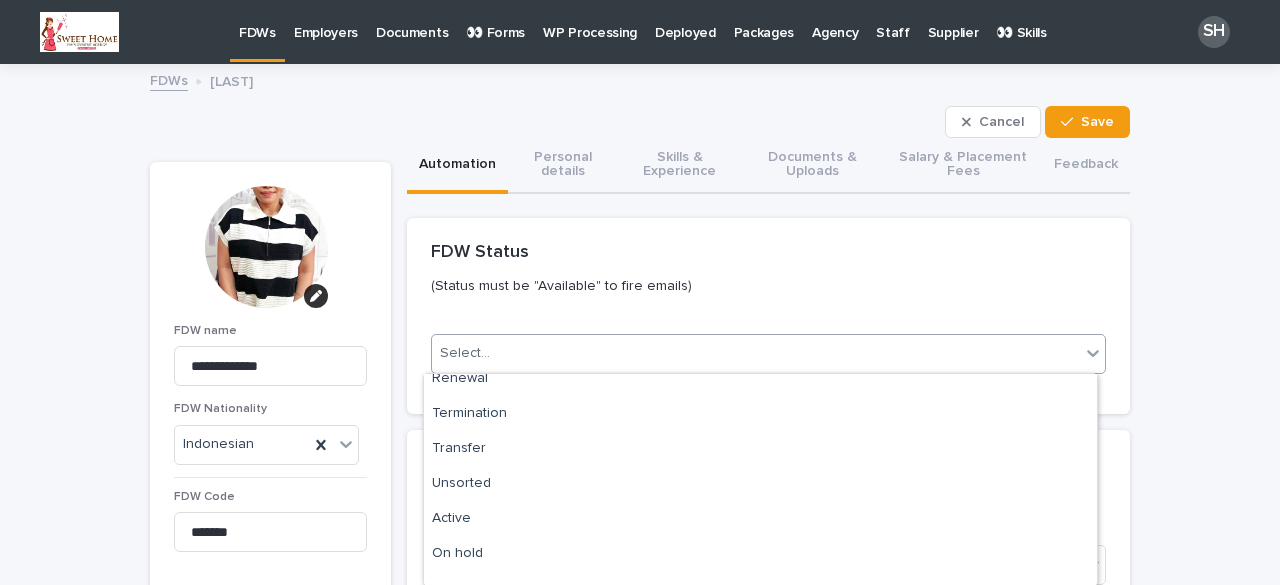 scroll, scrollTop: 200, scrollLeft: 0, axis: vertical 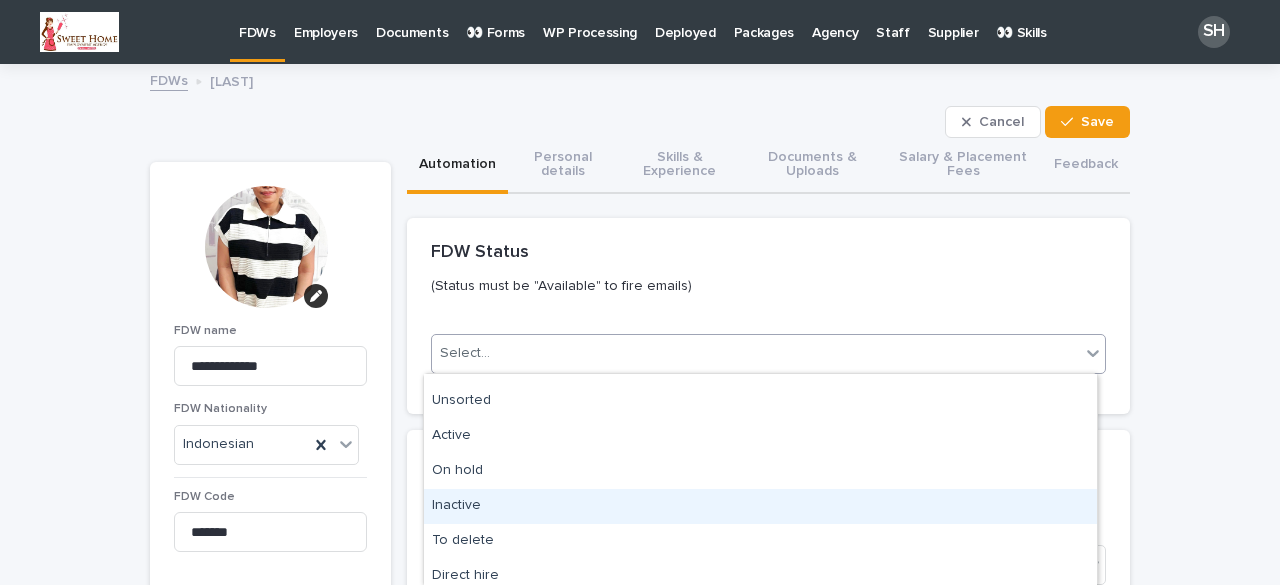 click on "Inactive" at bounding box center [760, 506] 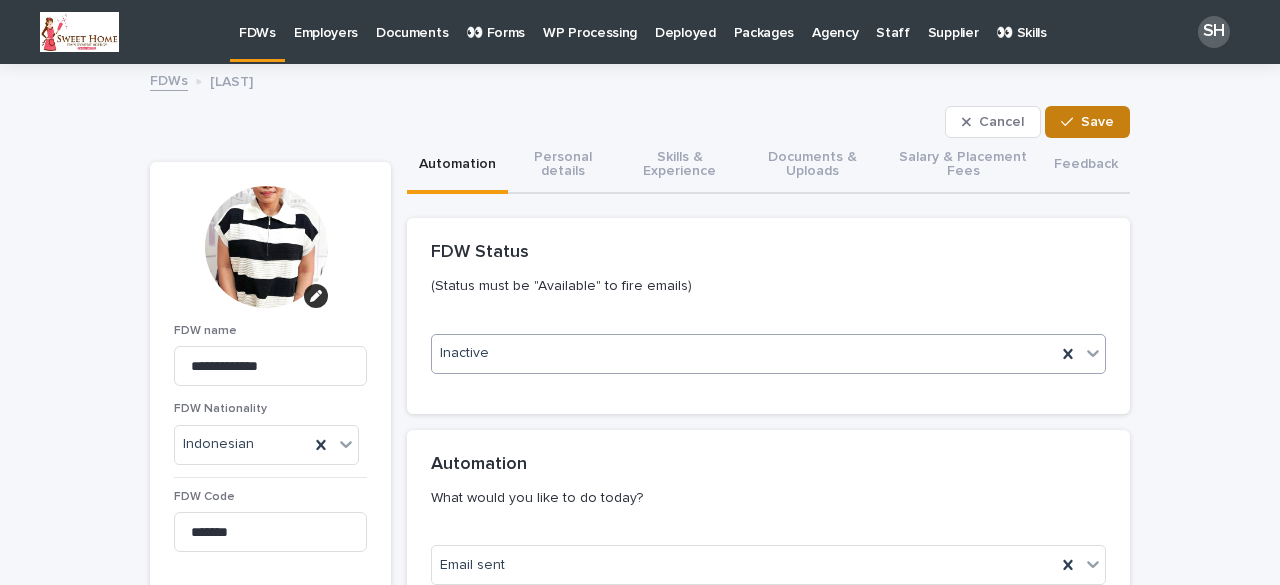 click on "Save" at bounding box center (1097, 122) 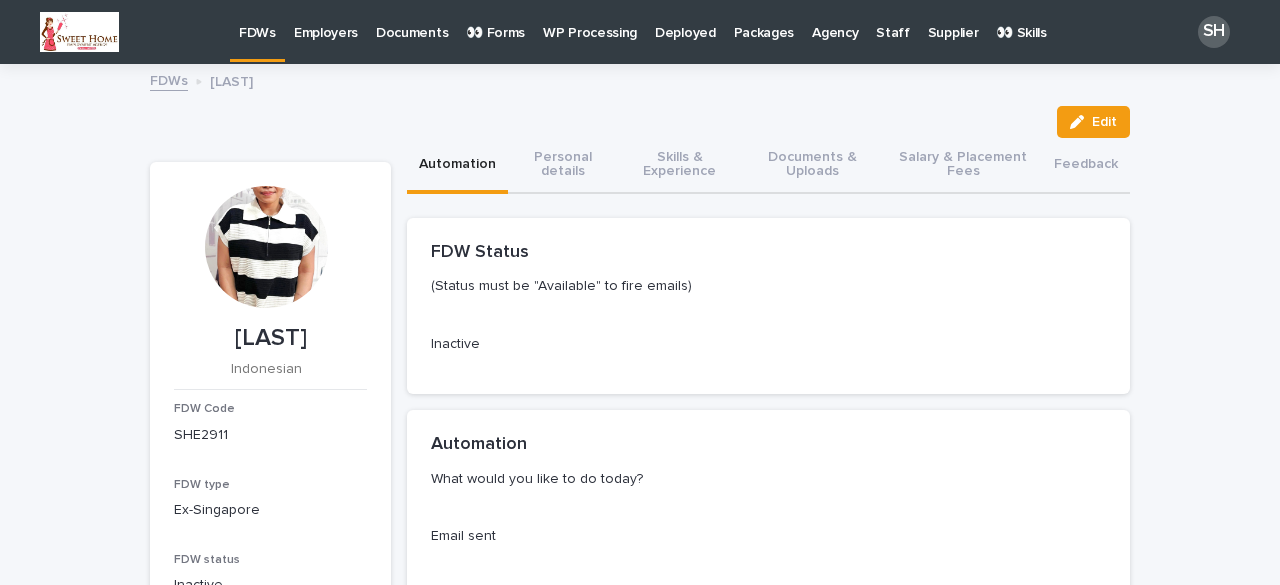 click on "FDWs" at bounding box center [257, 21] 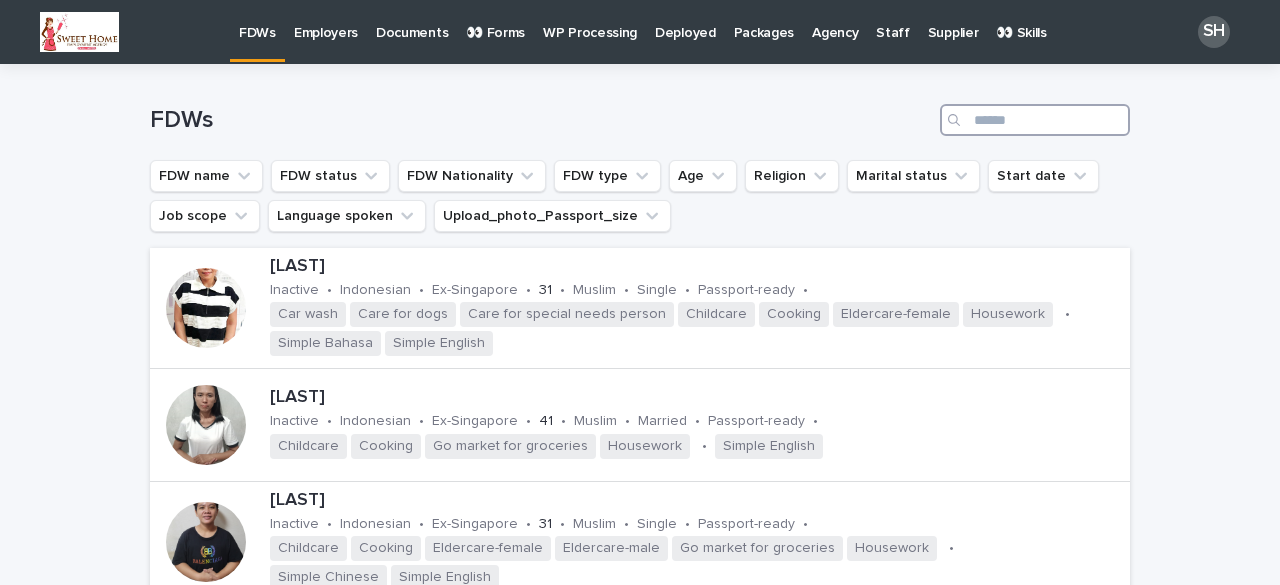 click at bounding box center (1035, 120) 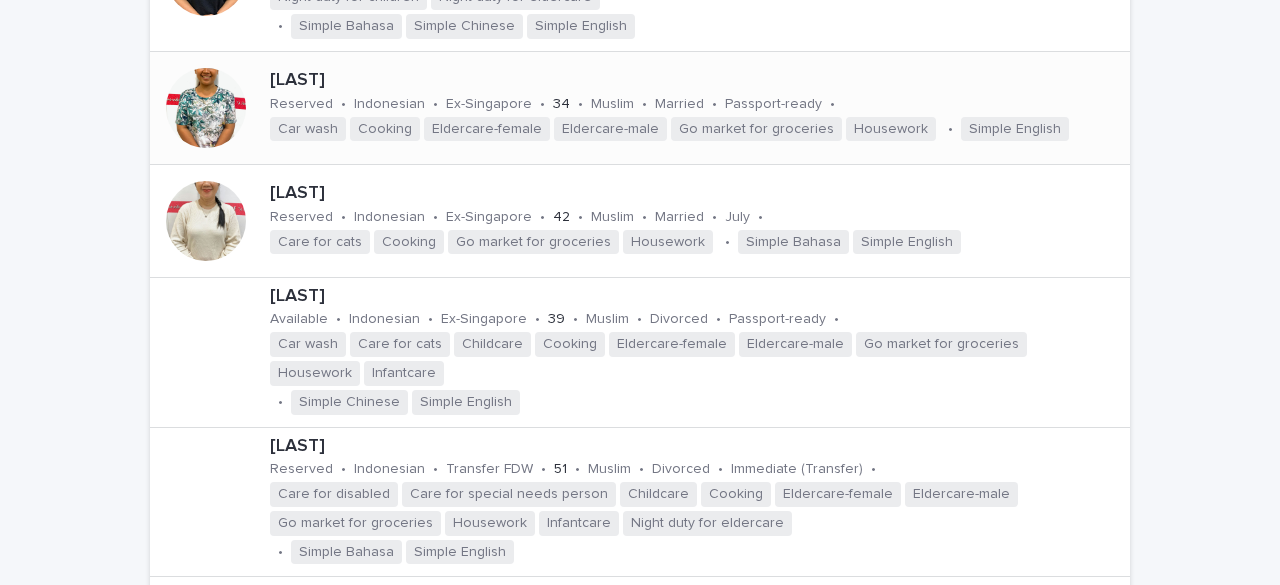scroll, scrollTop: 800, scrollLeft: 0, axis: vertical 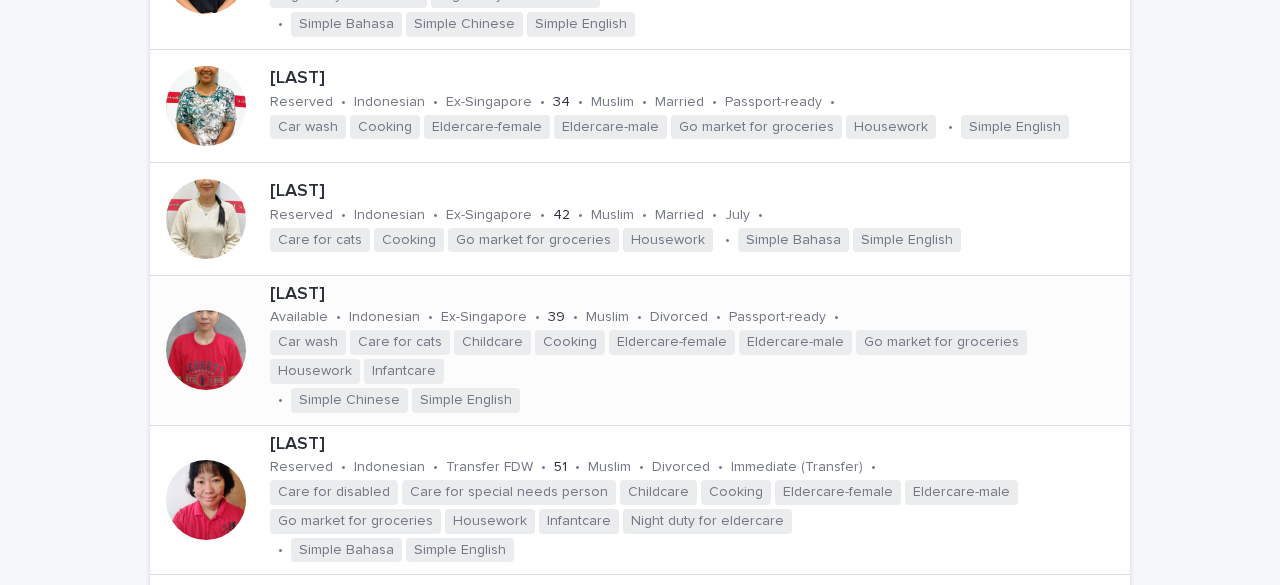 type on "***" 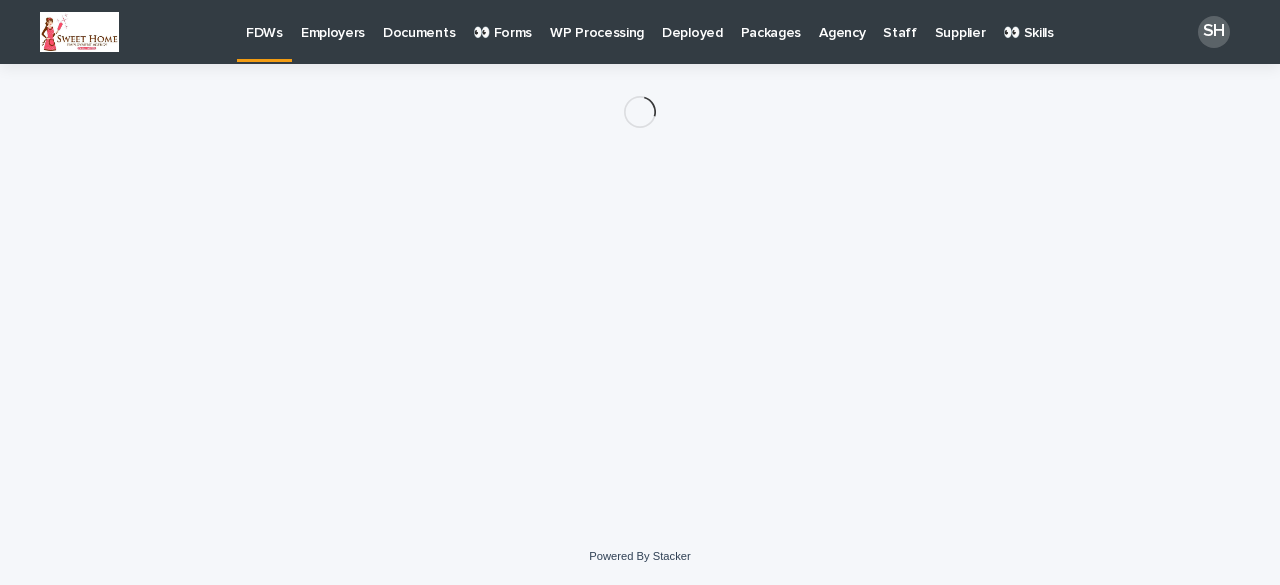 scroll, scrollTop: 0, scrollLeft: 0, axis: both 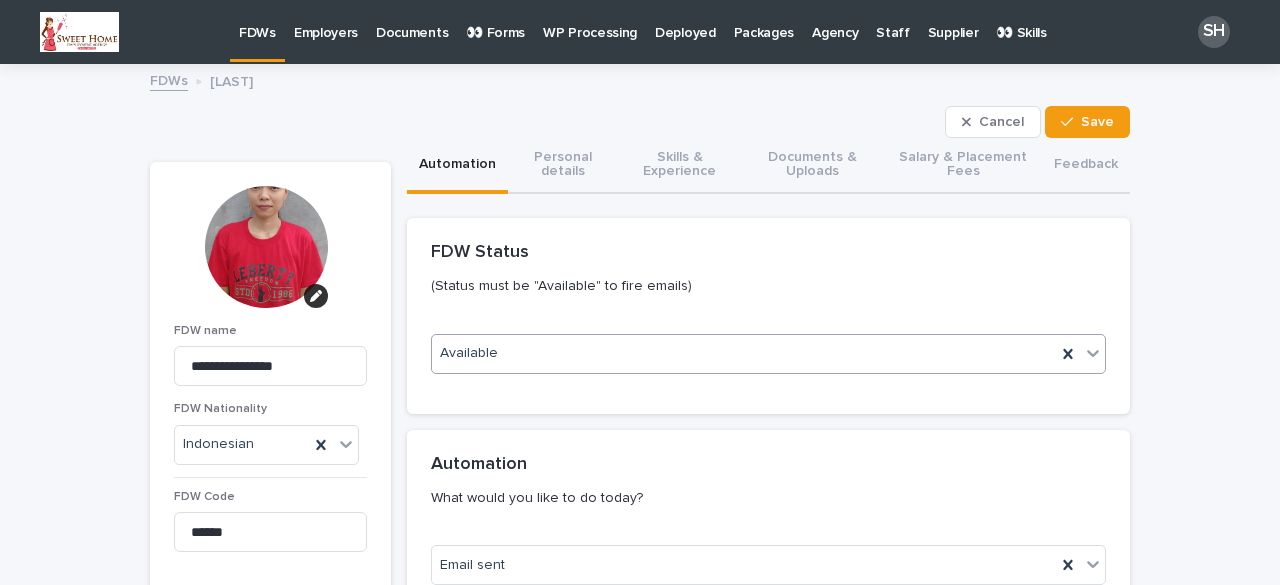 click on "Available" at bounding box center [744, 353] 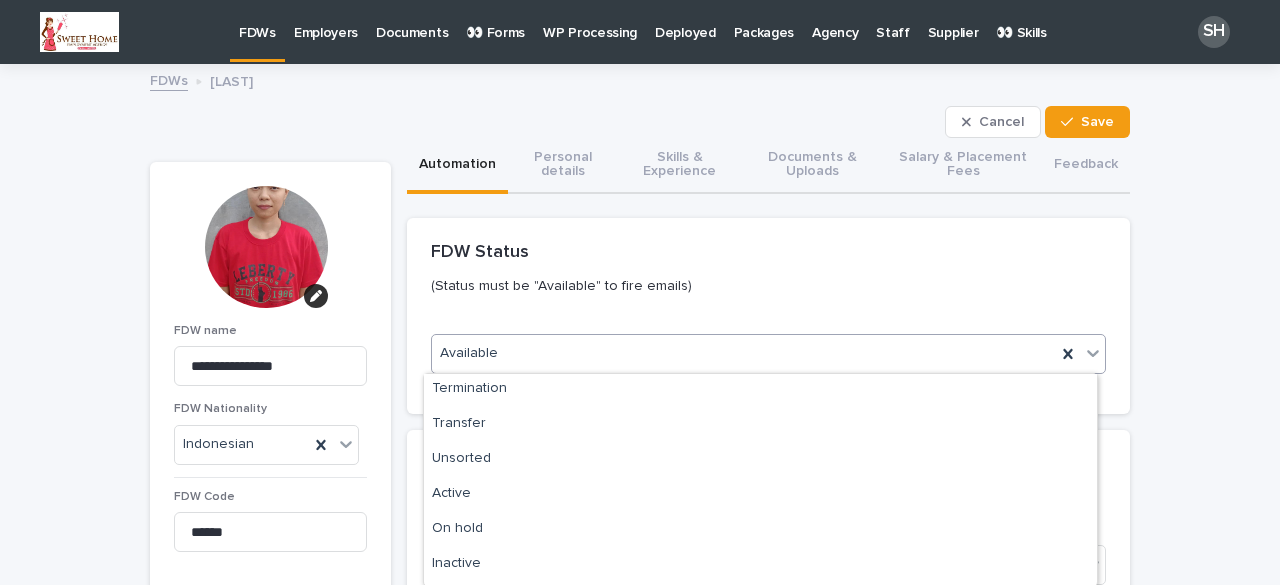 scroll, scrollTop: 200, scrollLeft: 0, axis: vertical 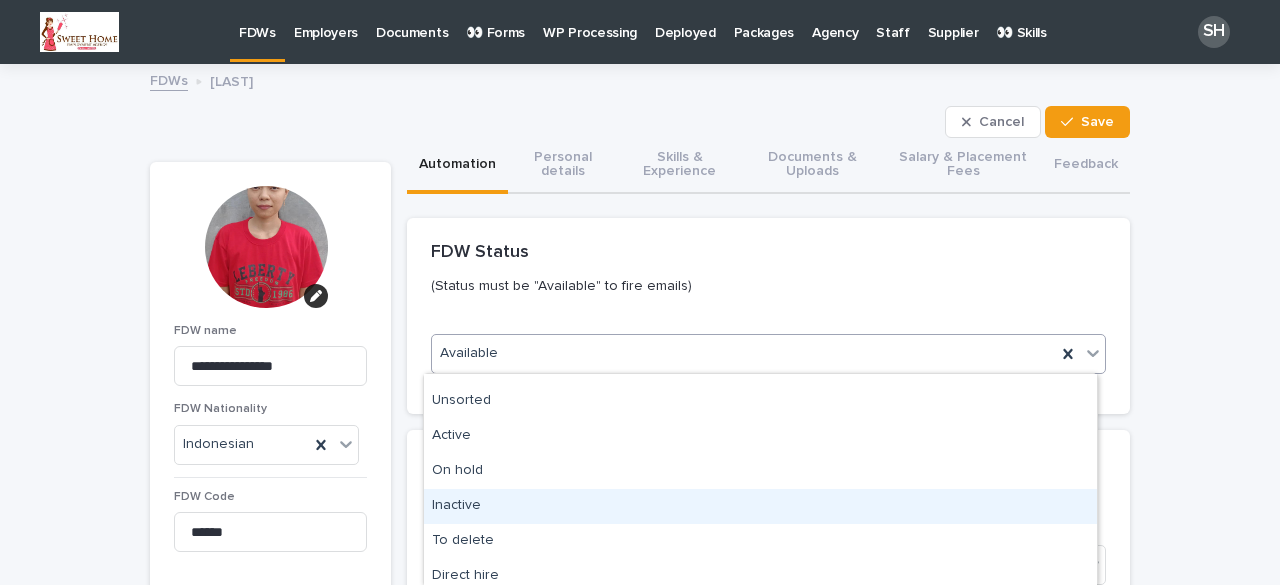 click on "Inactive" at bounding box center [760, 506] 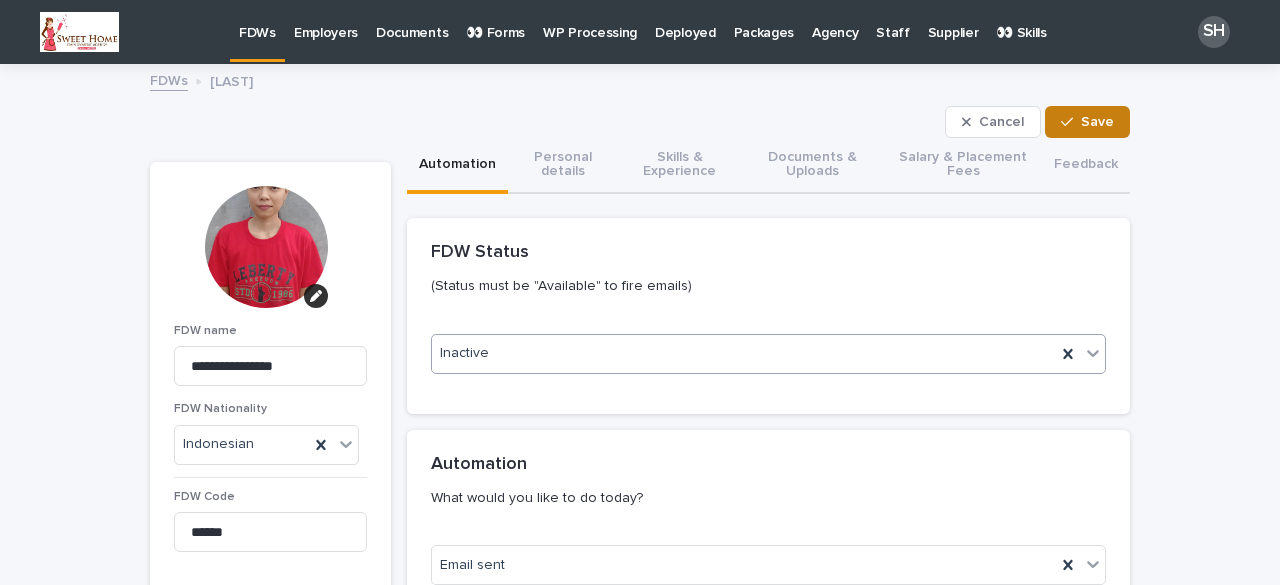 click on "Save" at bounding box center [1087, 122] 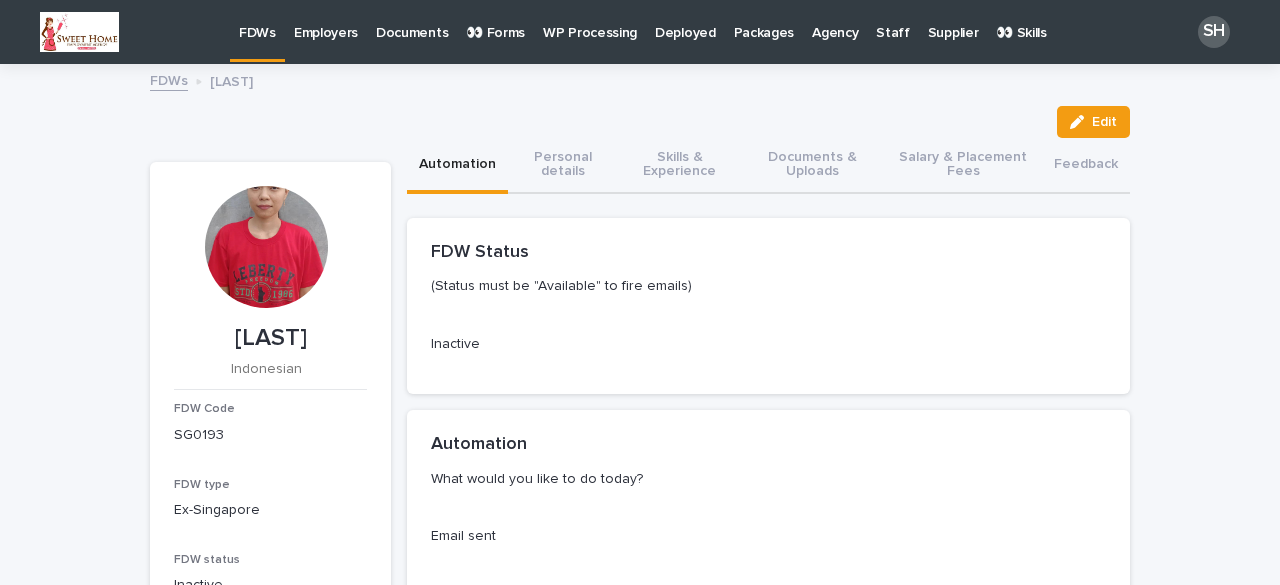click on "FDWs" at bounding box center (257, 21) 